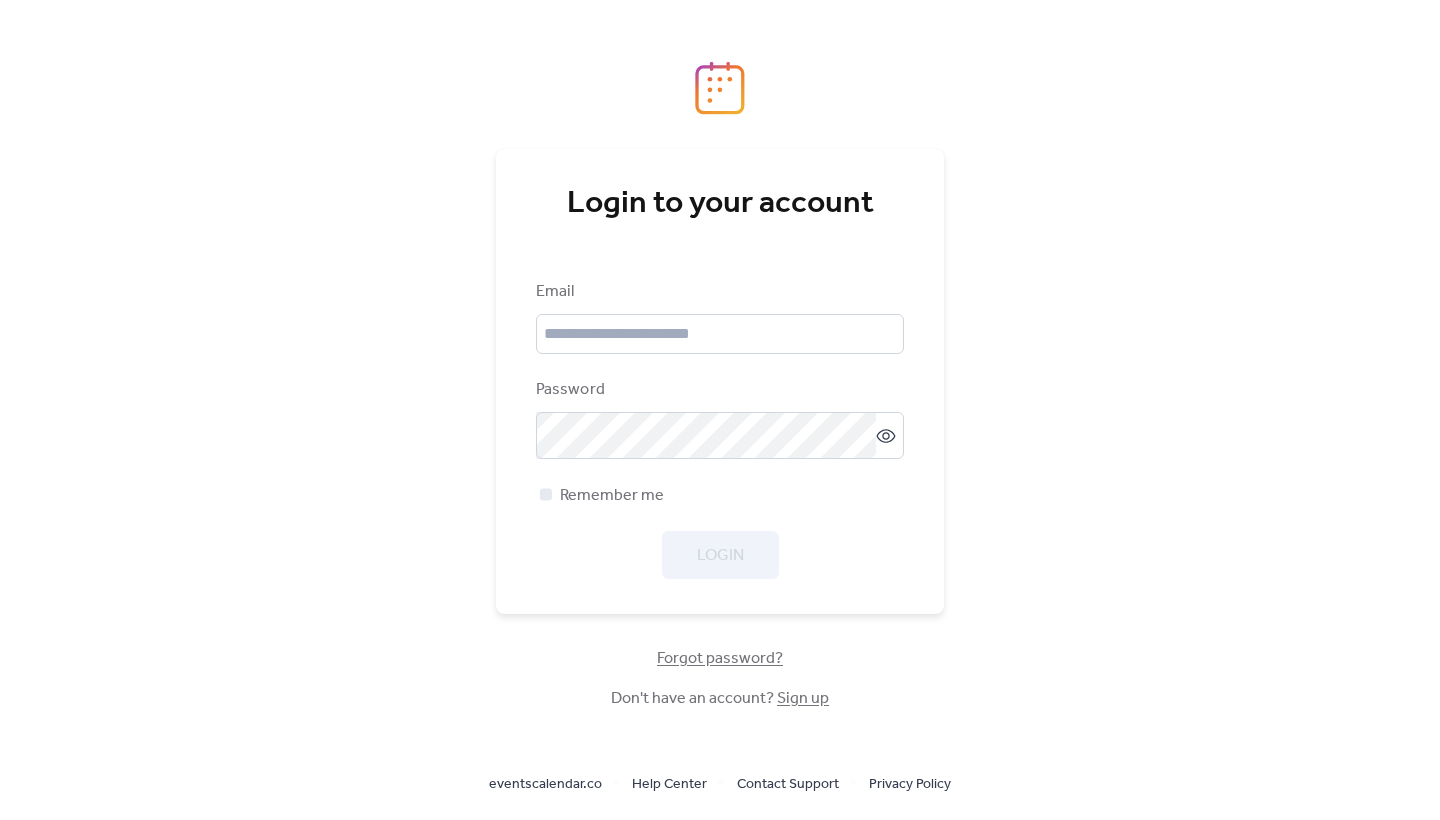 scroll, scrollTop: 0, scrollLeft: 0, axis: both 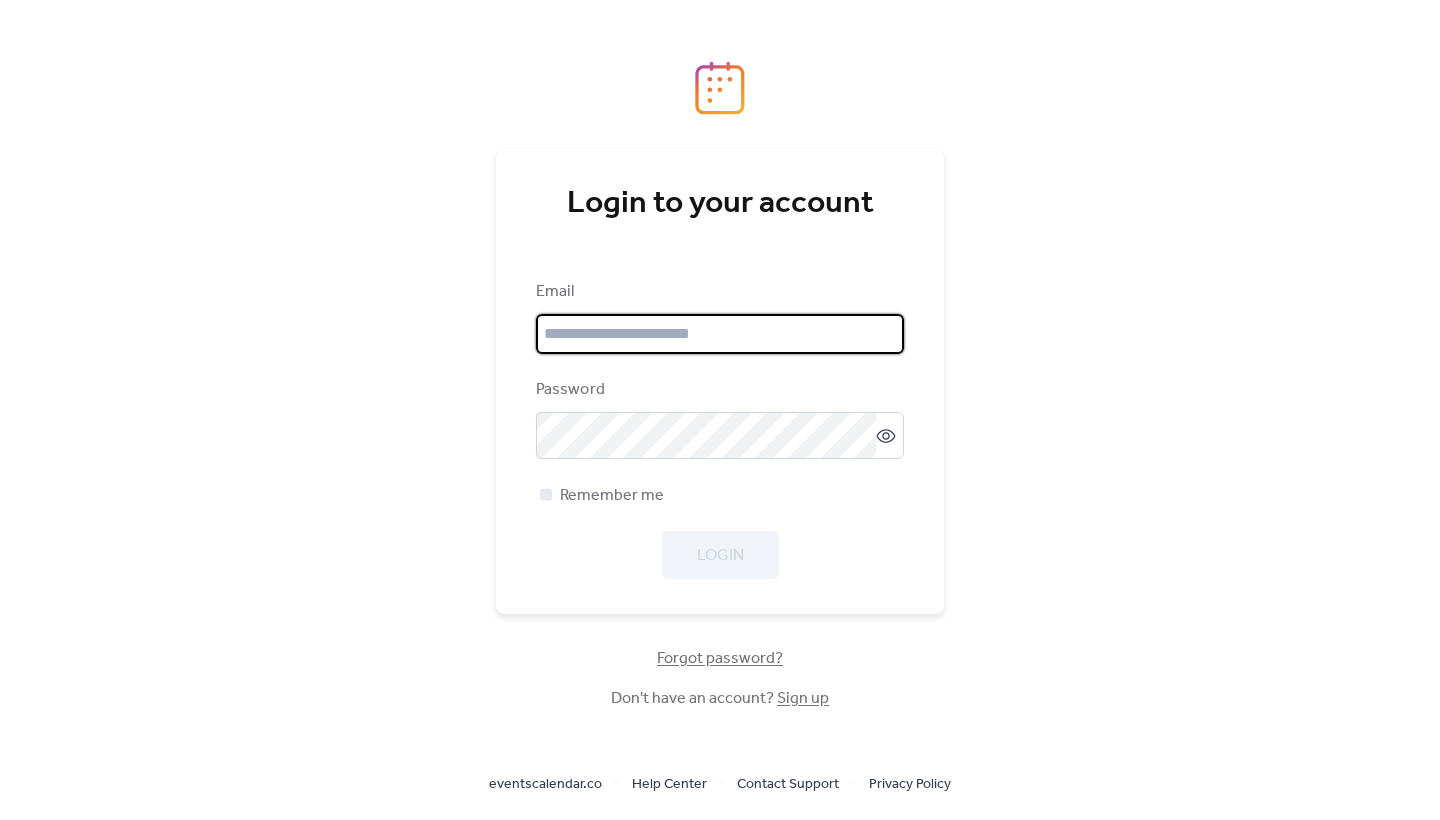 type on "**********" 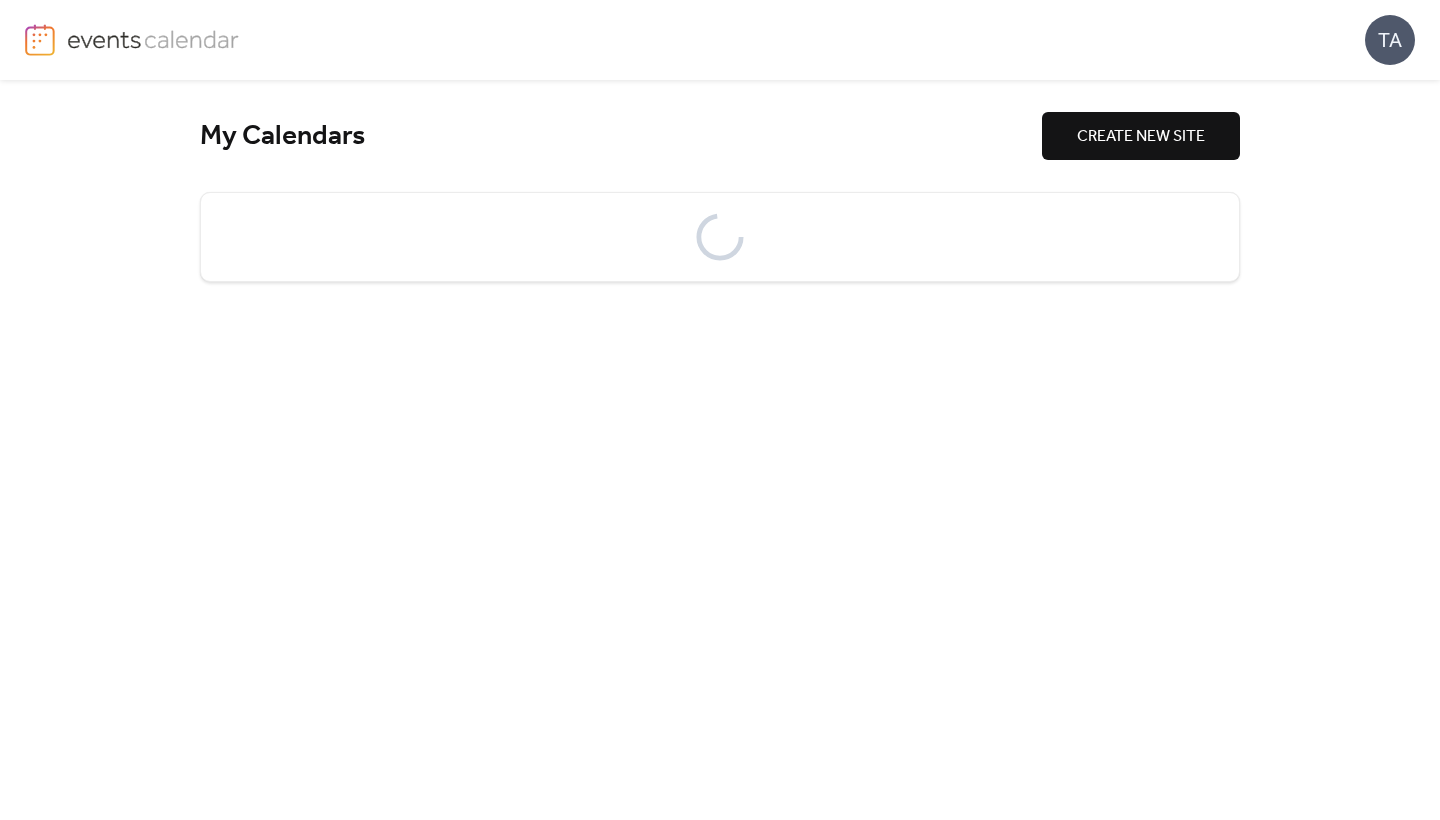 scroll, scrollTop: 0, scrollLeft: 0, axis: both 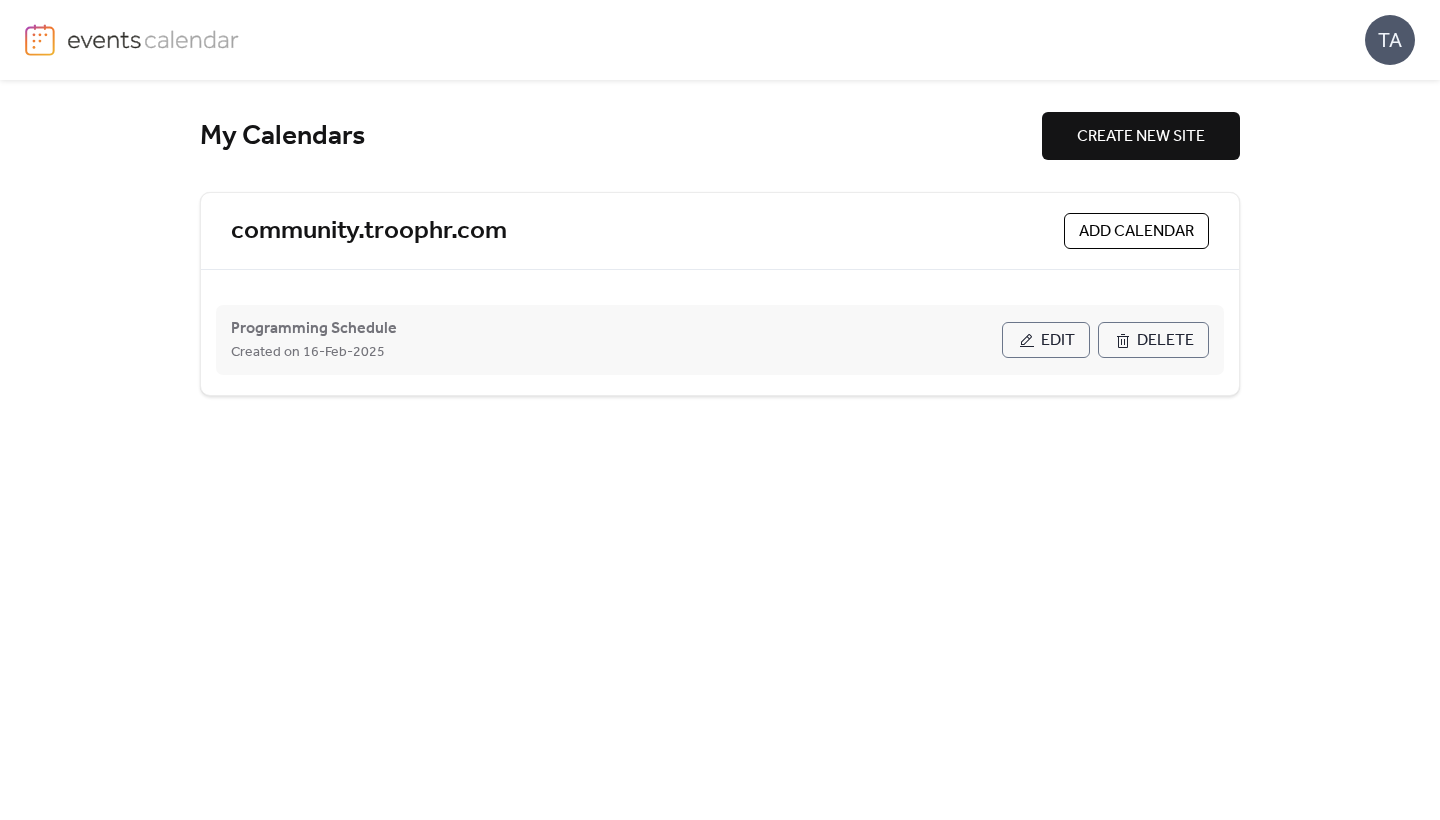 click on "Edit" at bounding box center (1046, 340) 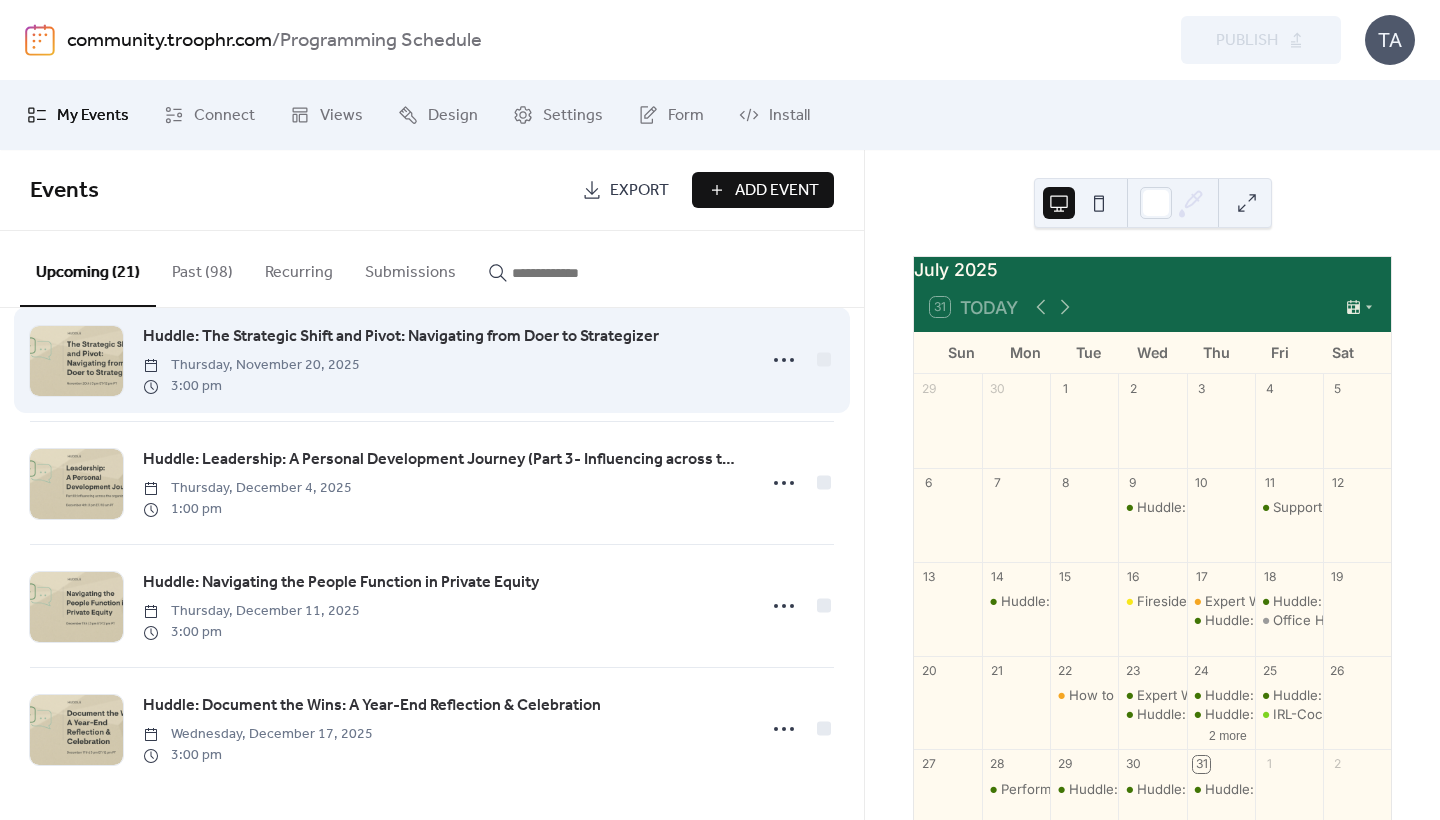 scroll, scrollTop: 2131, scrollLeft: 0, axis: vertical 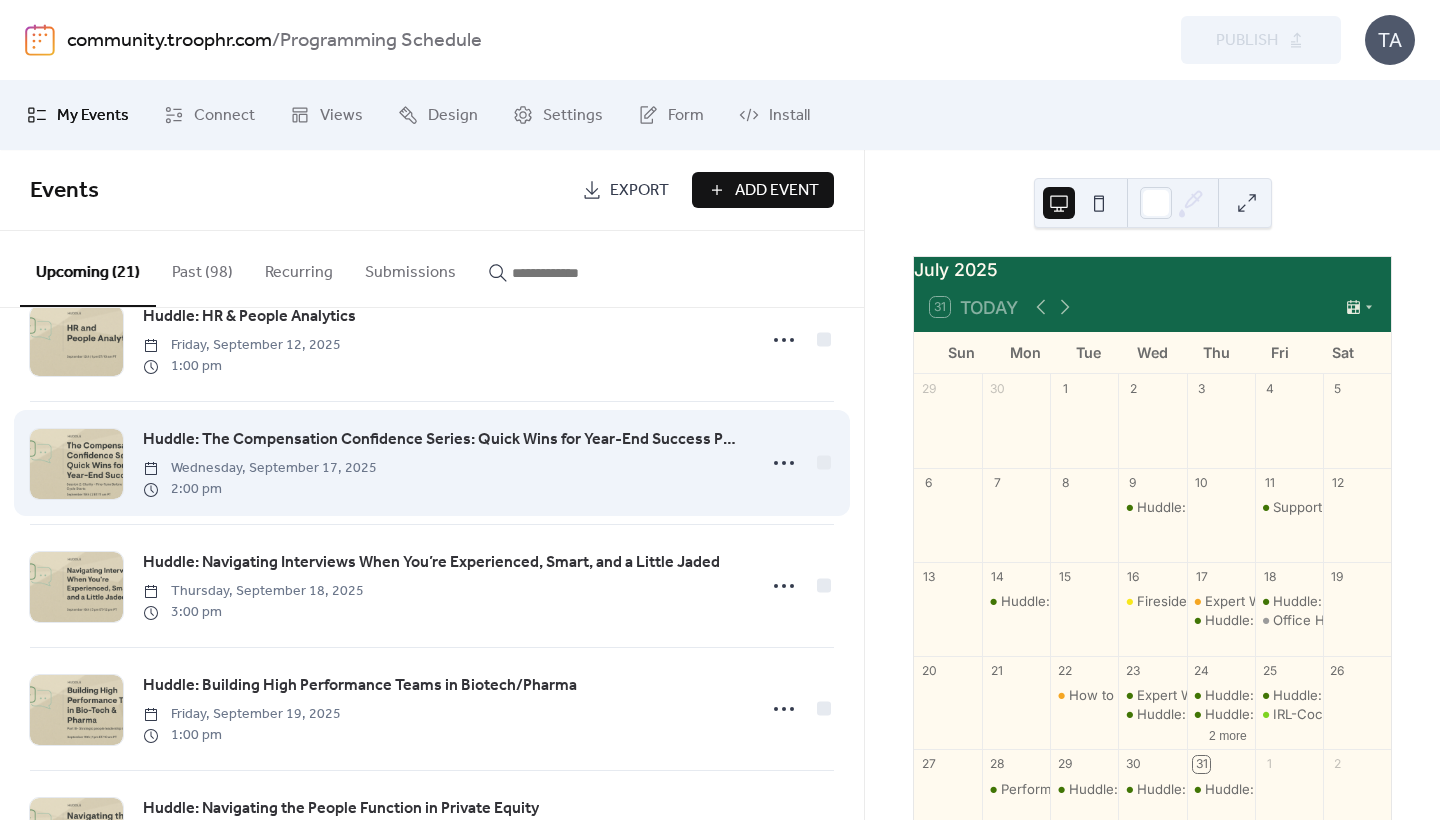 click on "Huddle: The Compensation Confidence Series: Quick Wins for Year-End Success Part 2 Wednesday, [MONTH] [DAY], [YEAR] [TIME]" at bounding box center [443, 463] 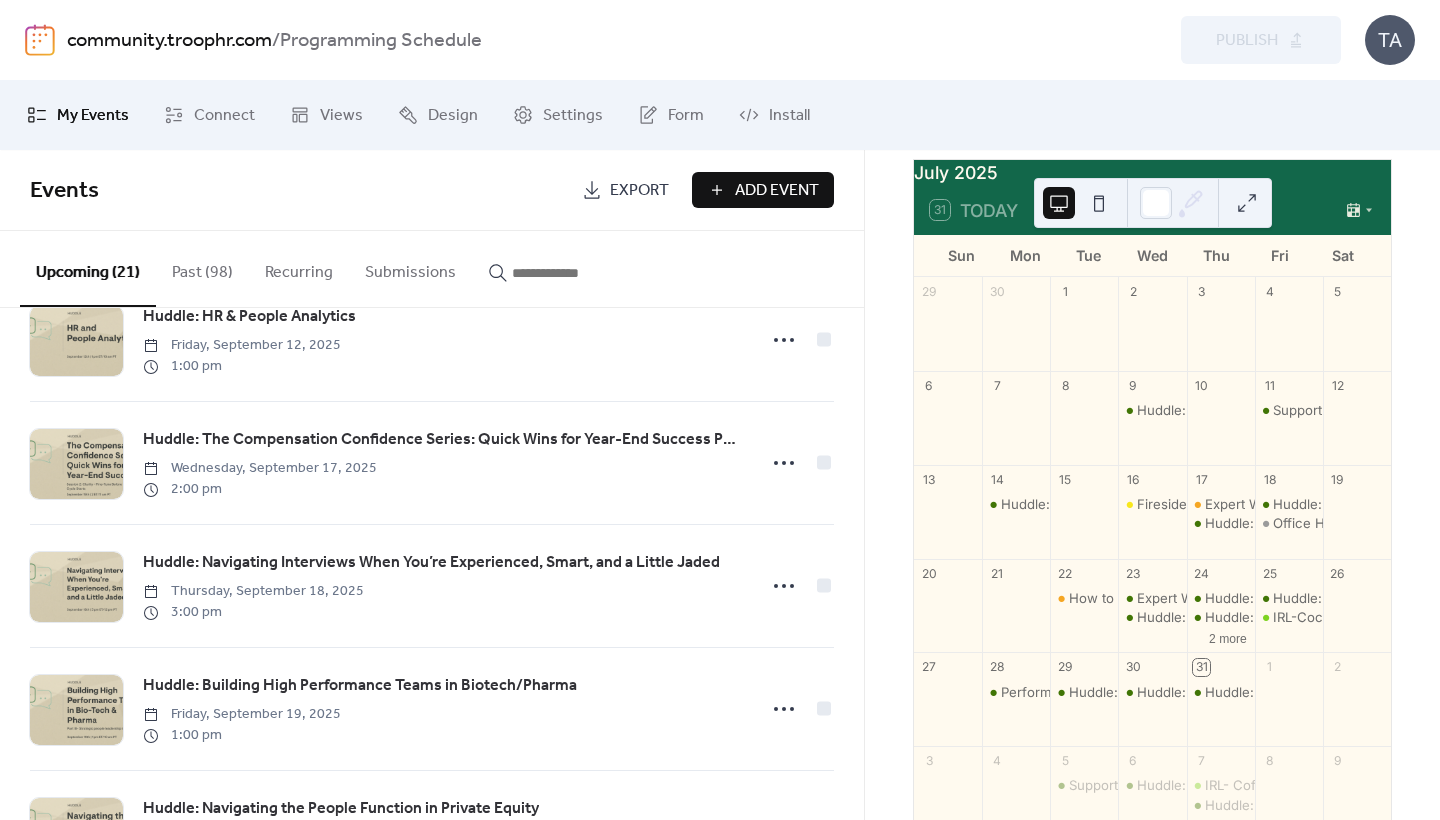 scroll, scrollTop: 116, scrollLeft: 0, axis: vertical 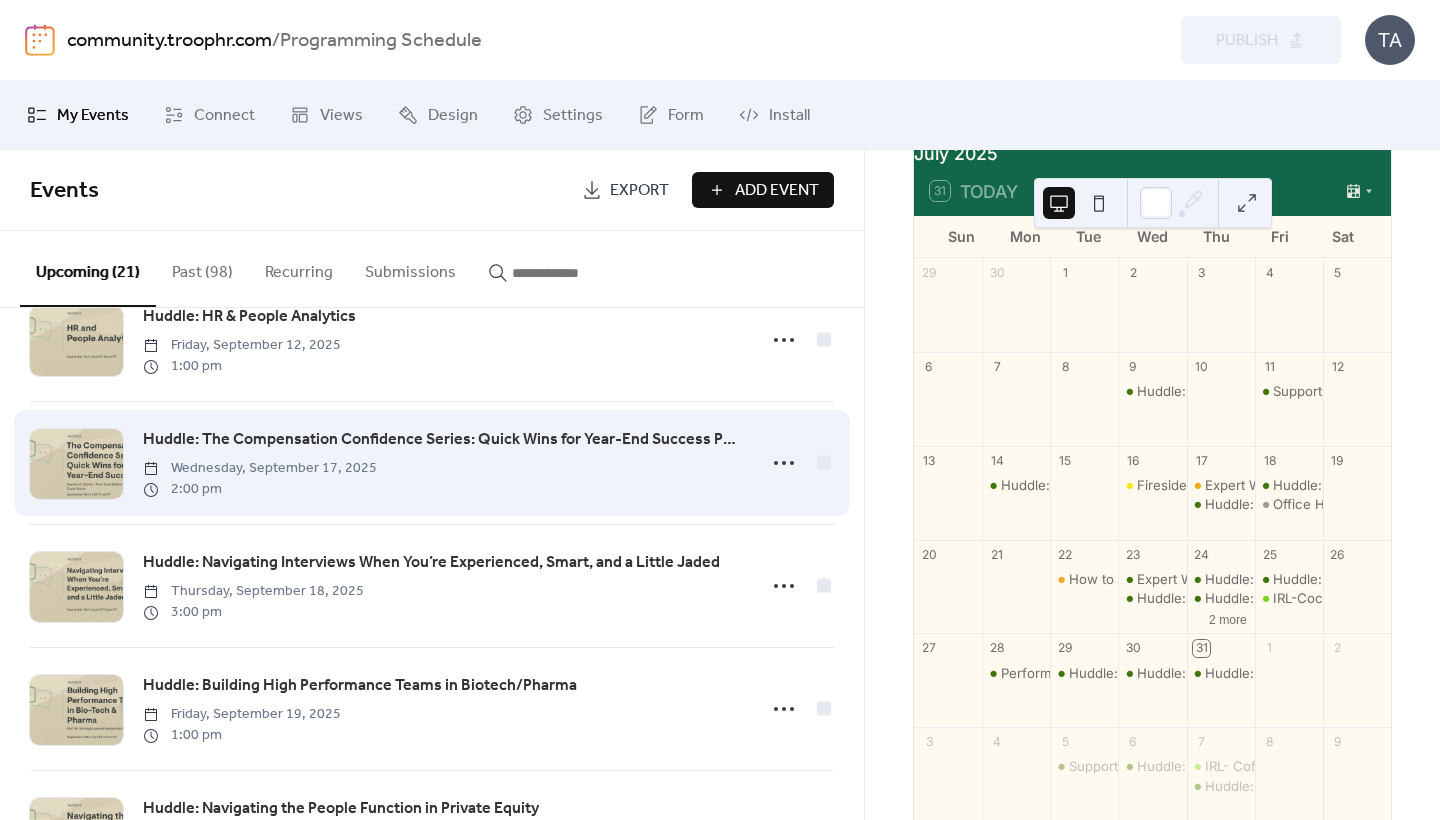 click on "Huddle: The Compensation Confidence Series: Quick Wins for Year-End Success Part 2" at bounding box center (443, 440) 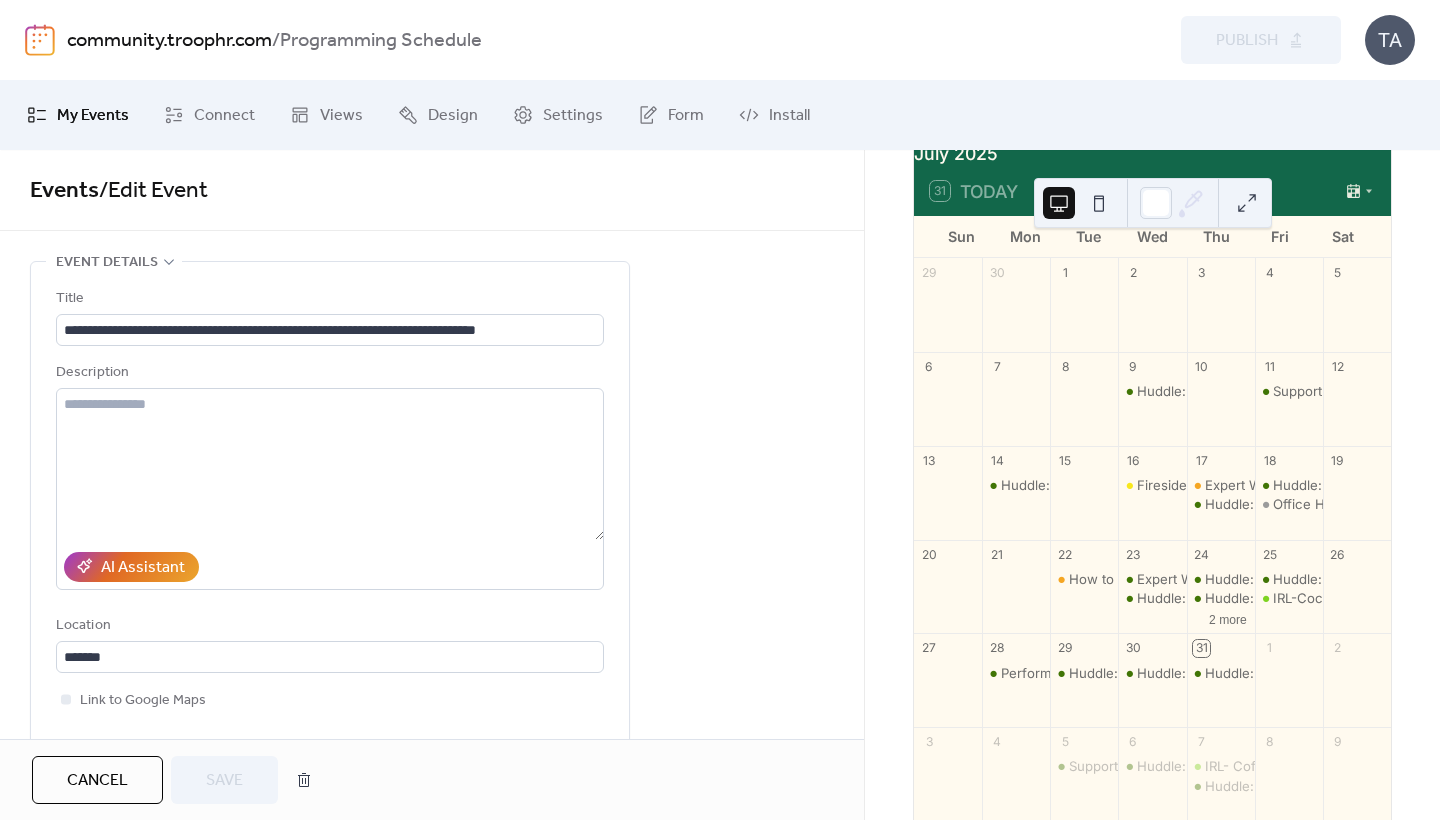 click on "**********" at bounding box center [432, 988] 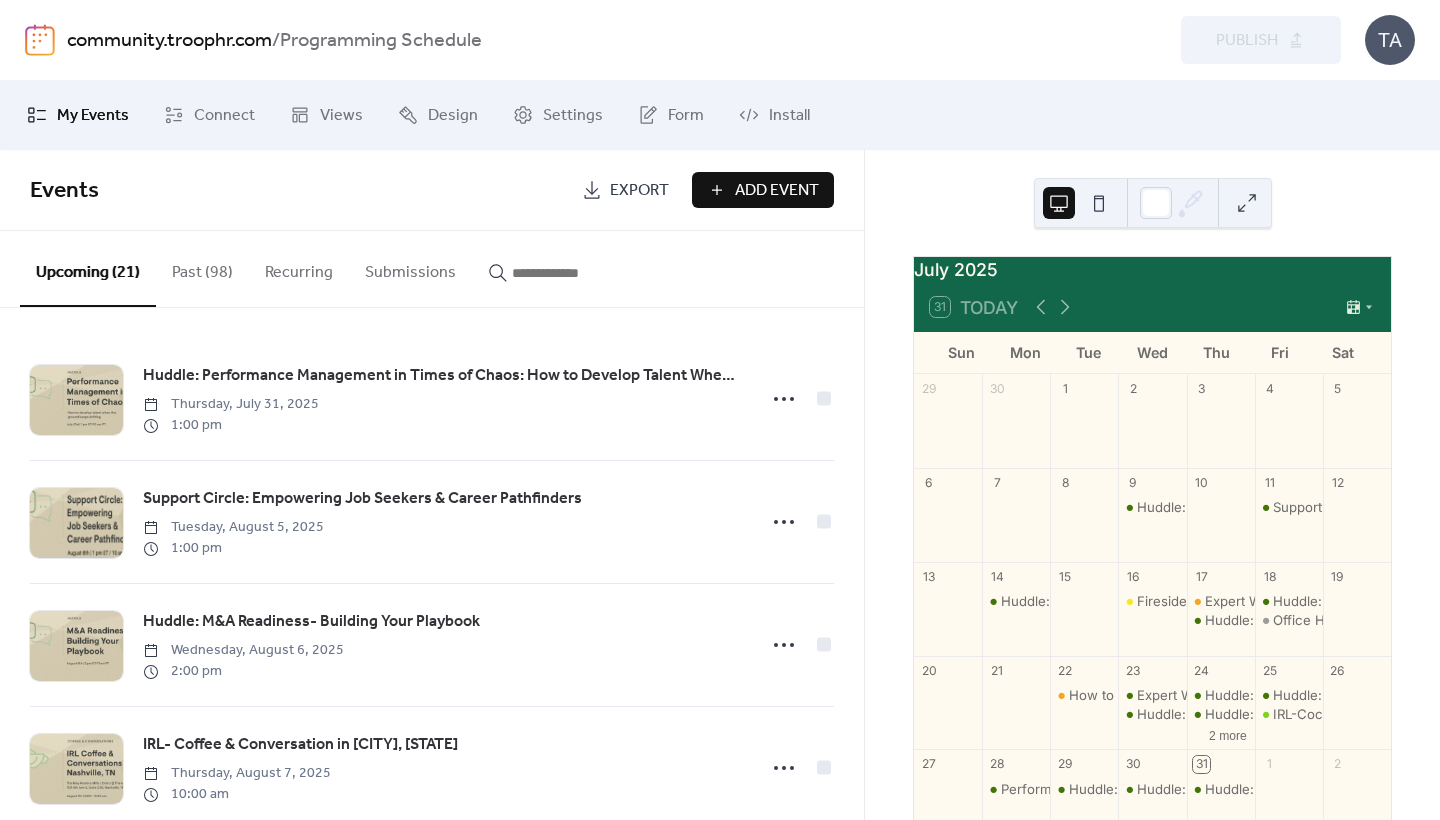 scroll, scrollTop: 56, scrollLeft: 0, axis: vertical 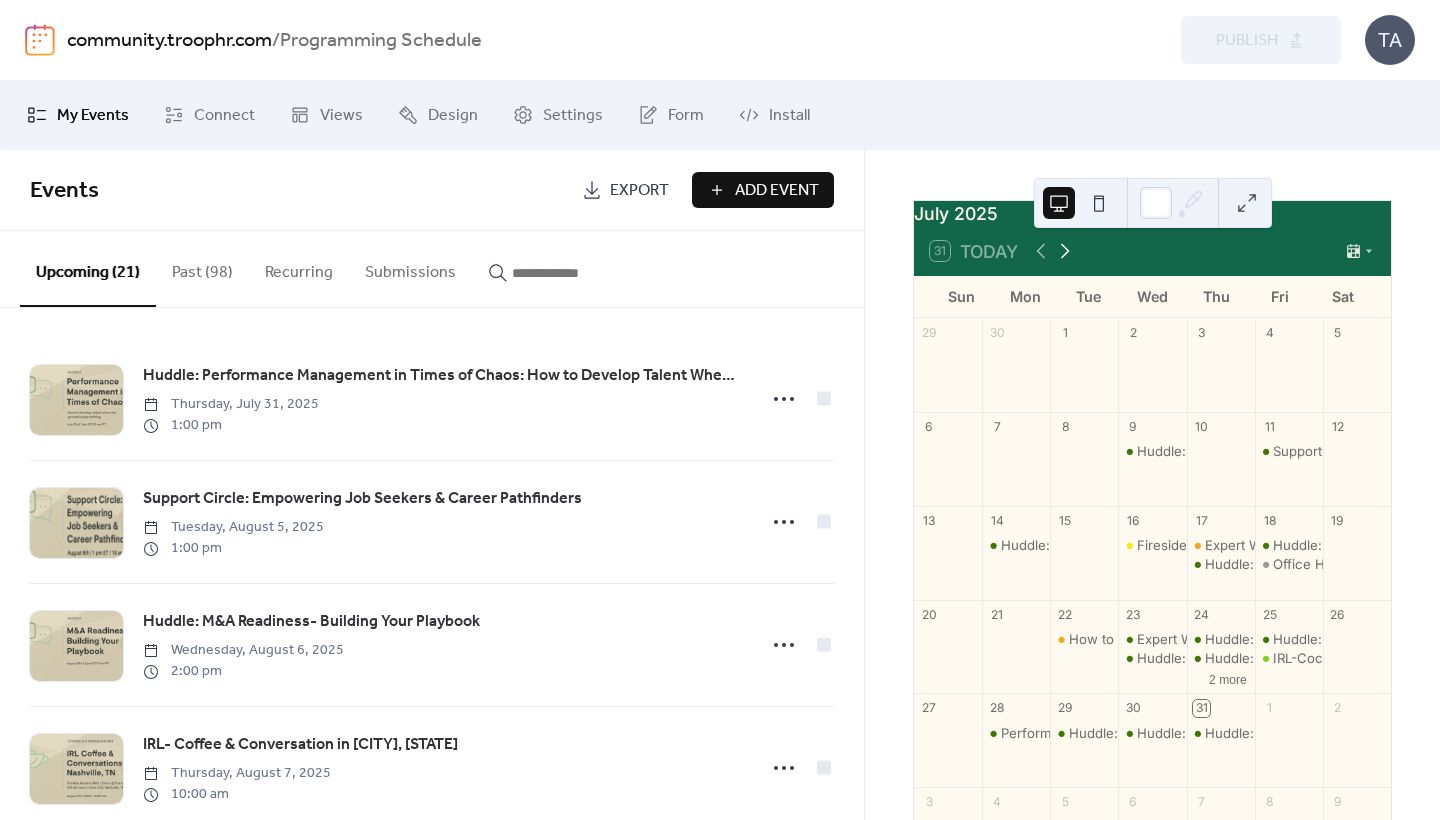 click 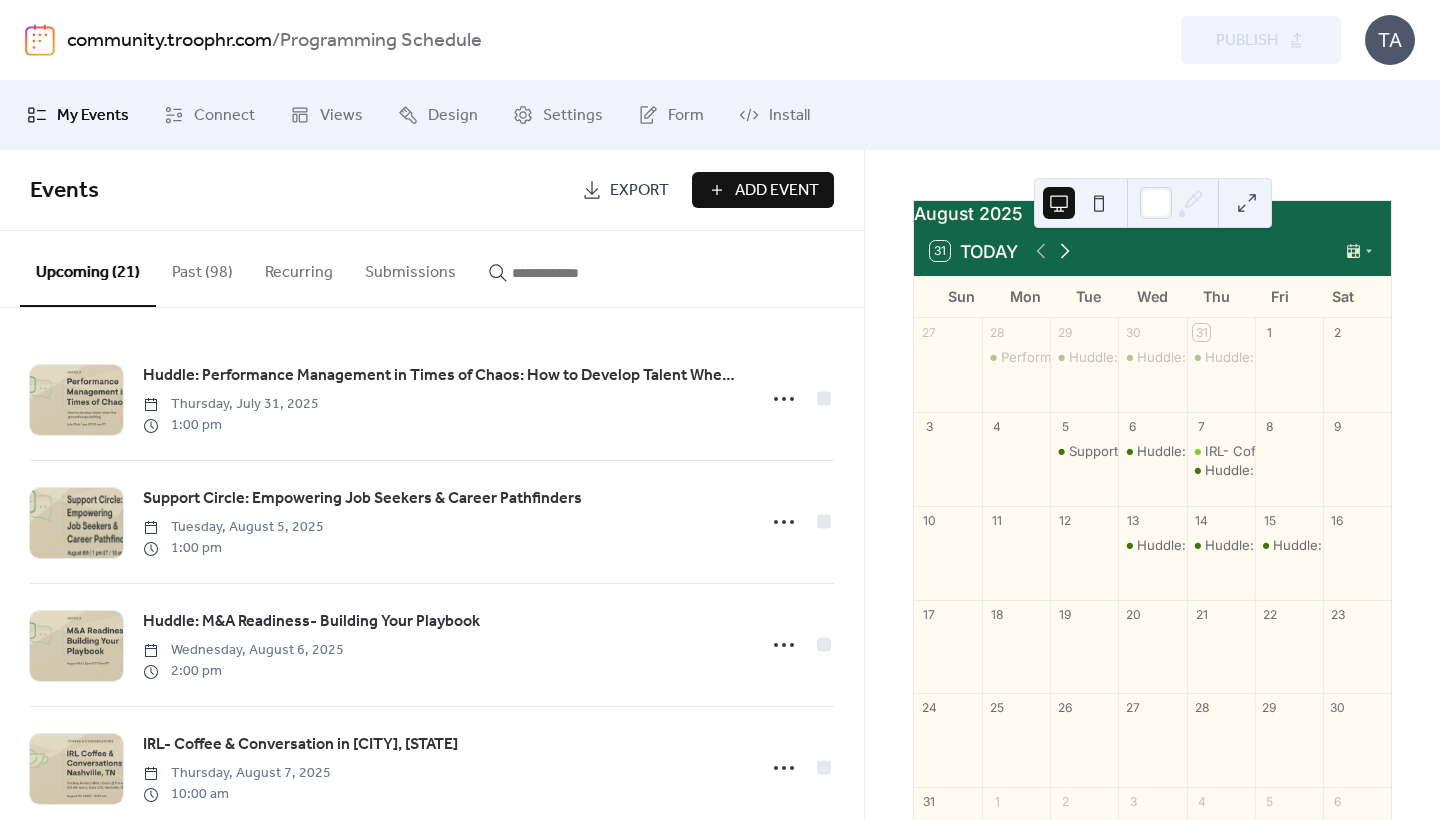 click 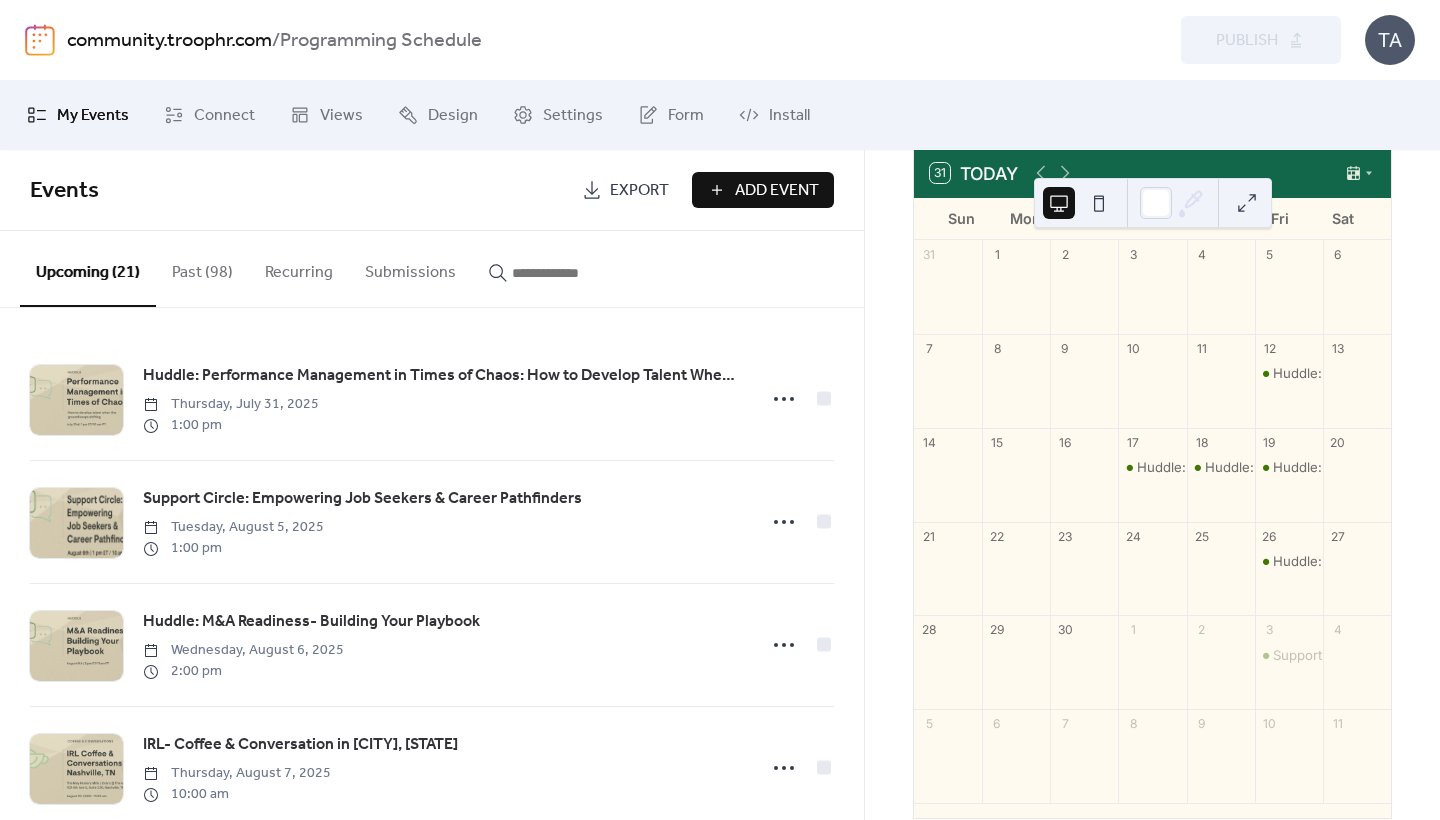 scroll, scrollTop: 135, scrollLeft: 0, axis: vertical 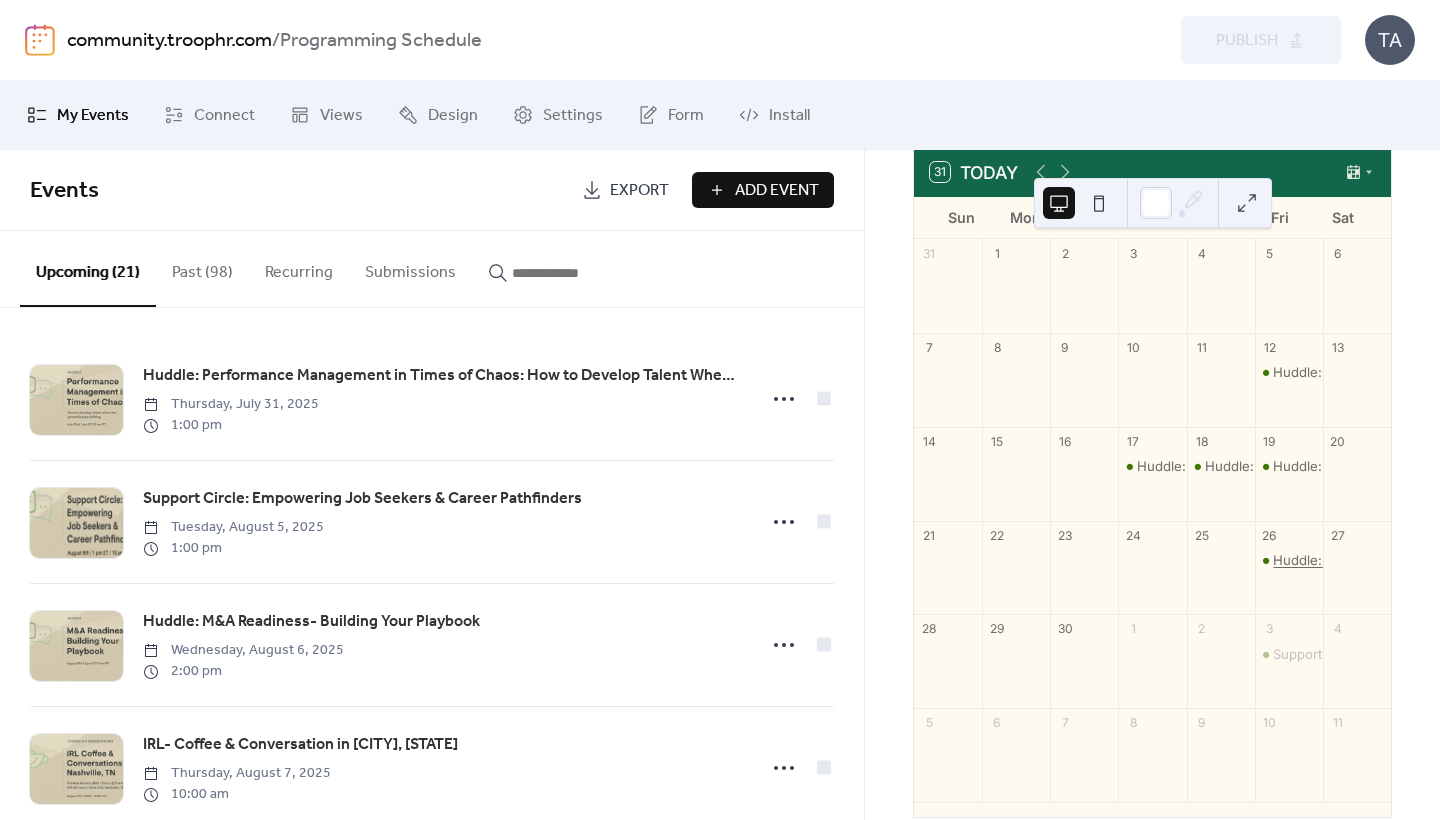 click on "Huddle: Navigating the People Function in Private Equity" at bounding box center (1448, 560) 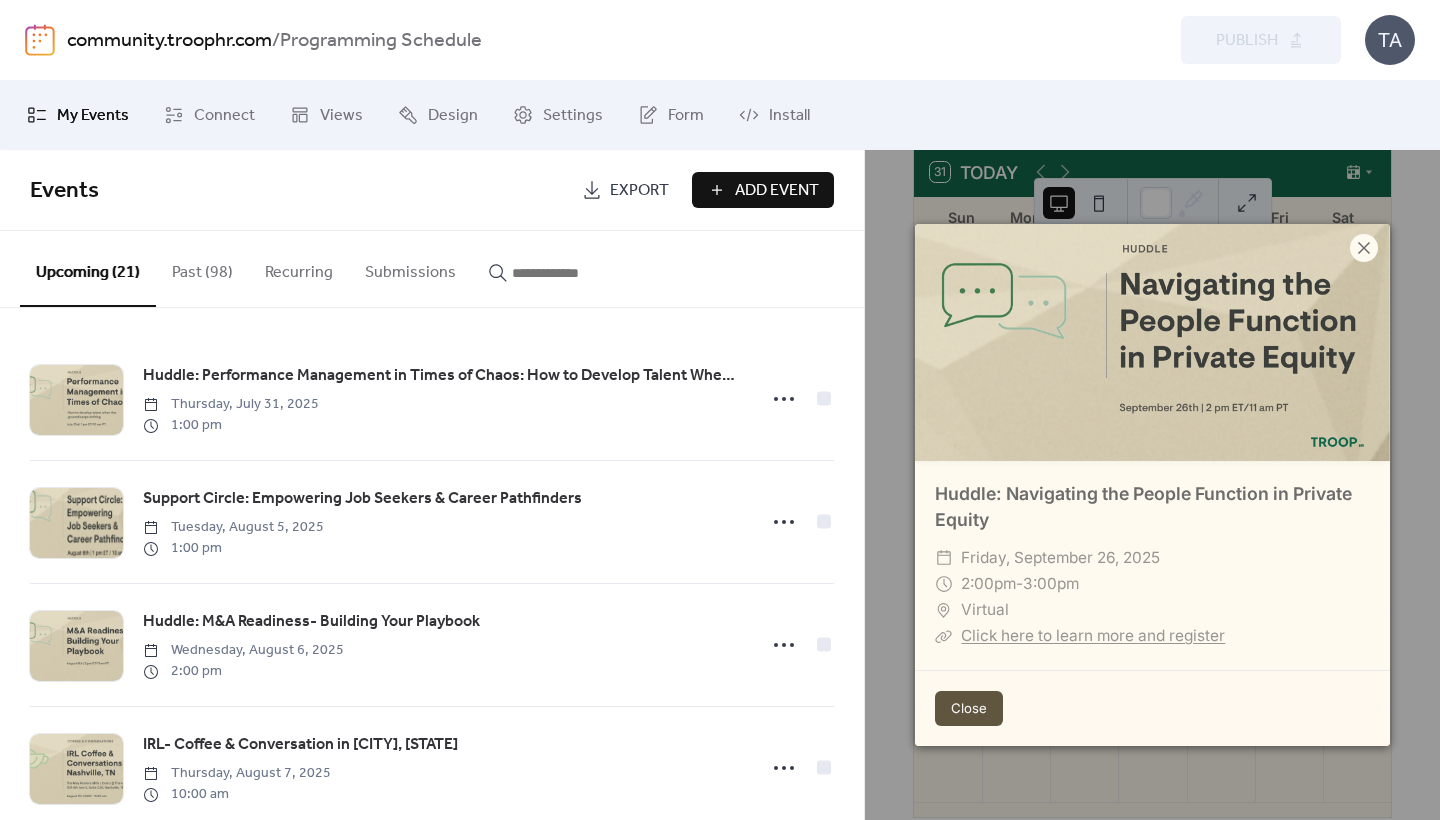 click 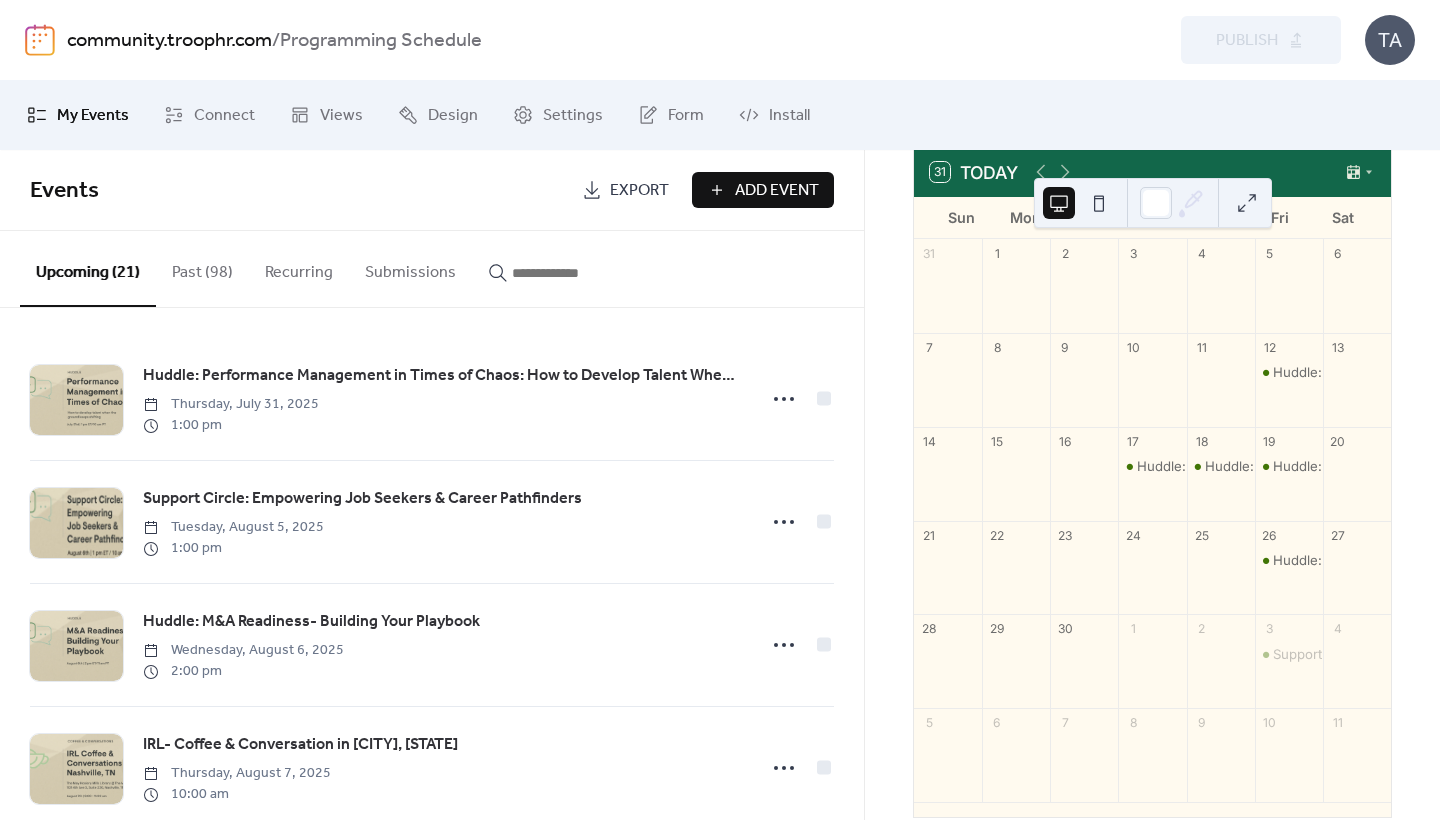 scroll, scrollTop: 0, scrollLeft: 0, axis: both 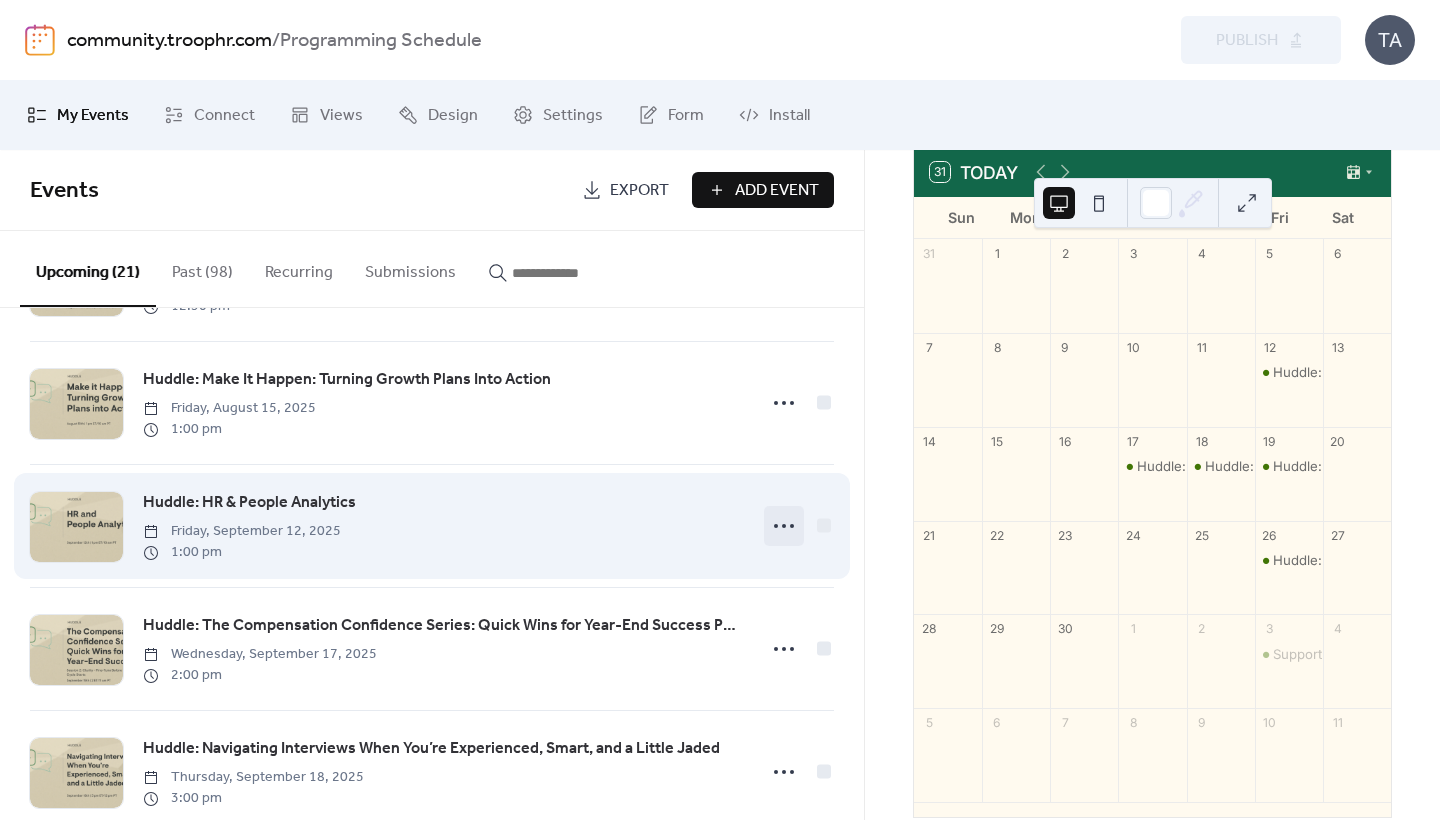 click 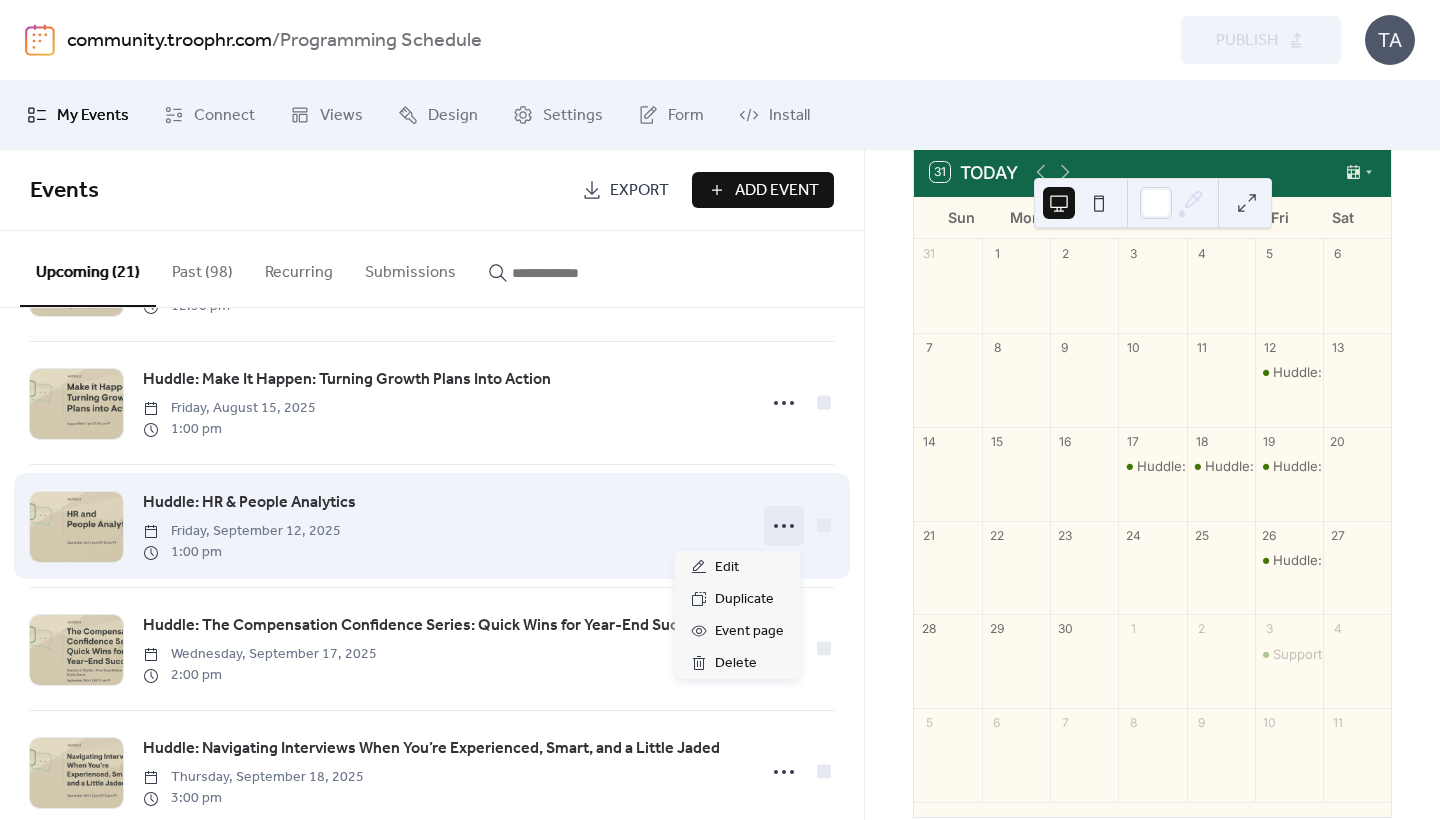 click on "Huddle: HR & People Analytics Friday, [MONTH] [DAY], [YEAR] [TIME]" at bounding box center [443, 526] 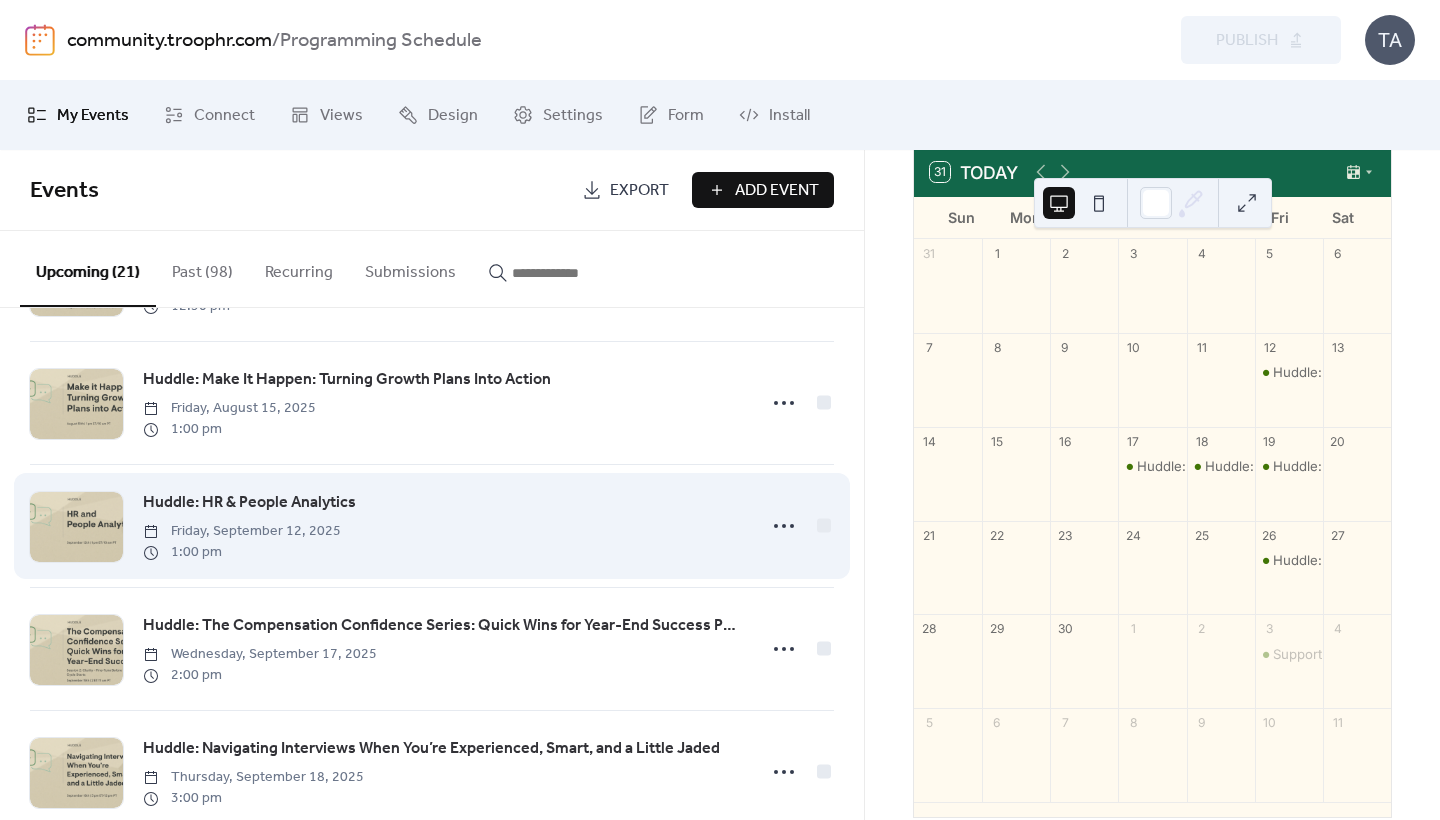 click on "Huddle: HR & People Analytics Friday, [MONTH] [DAY], [YEAR] [TIME]" at bounding box center (443, 526) 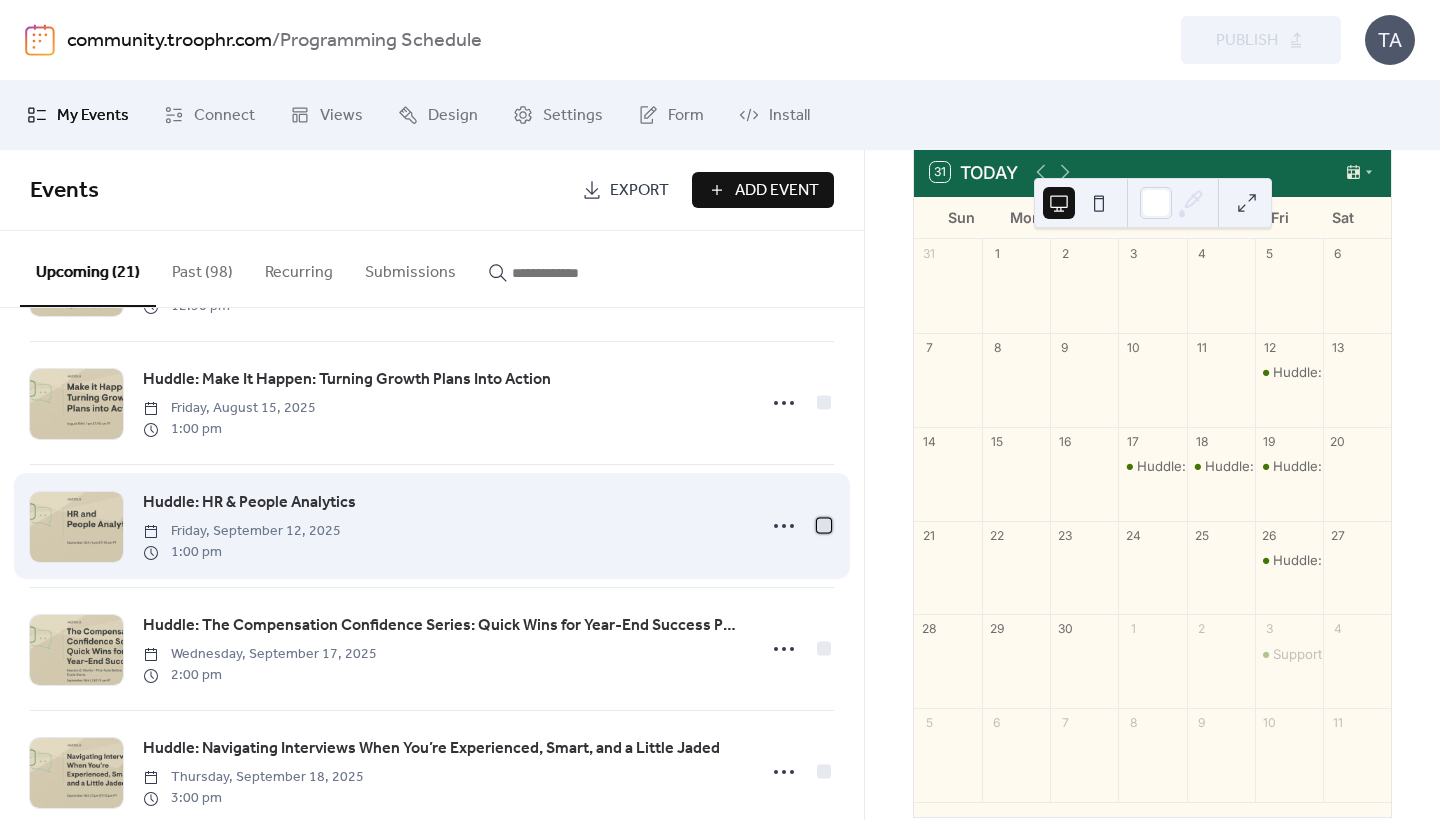 click at bounding box center (824, 525) 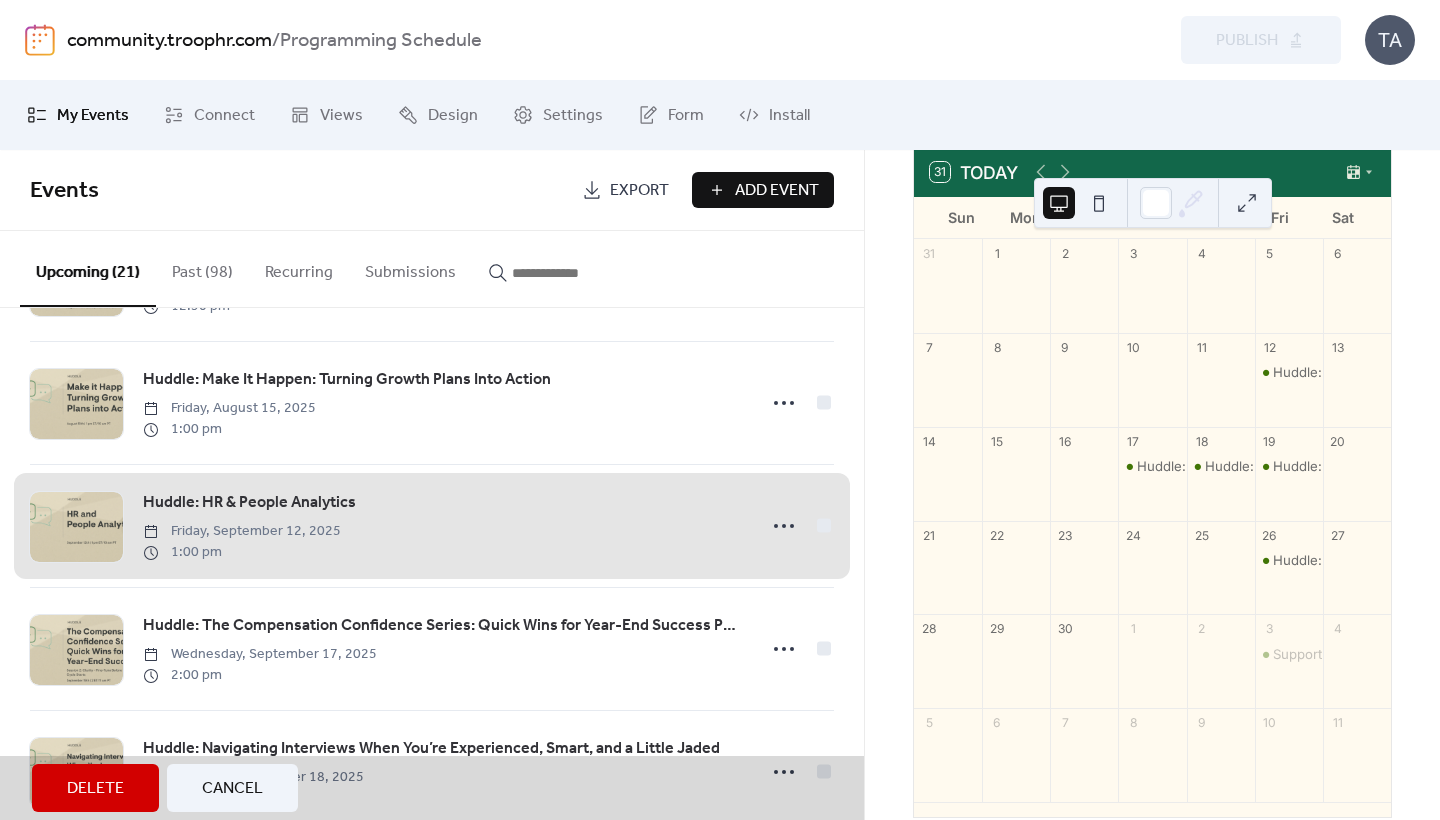 click on "Huddle: HR & People Analytics Friday, [MONTH] [DAY], [YEAR] [TIME]" at bounding box center (432, 526) 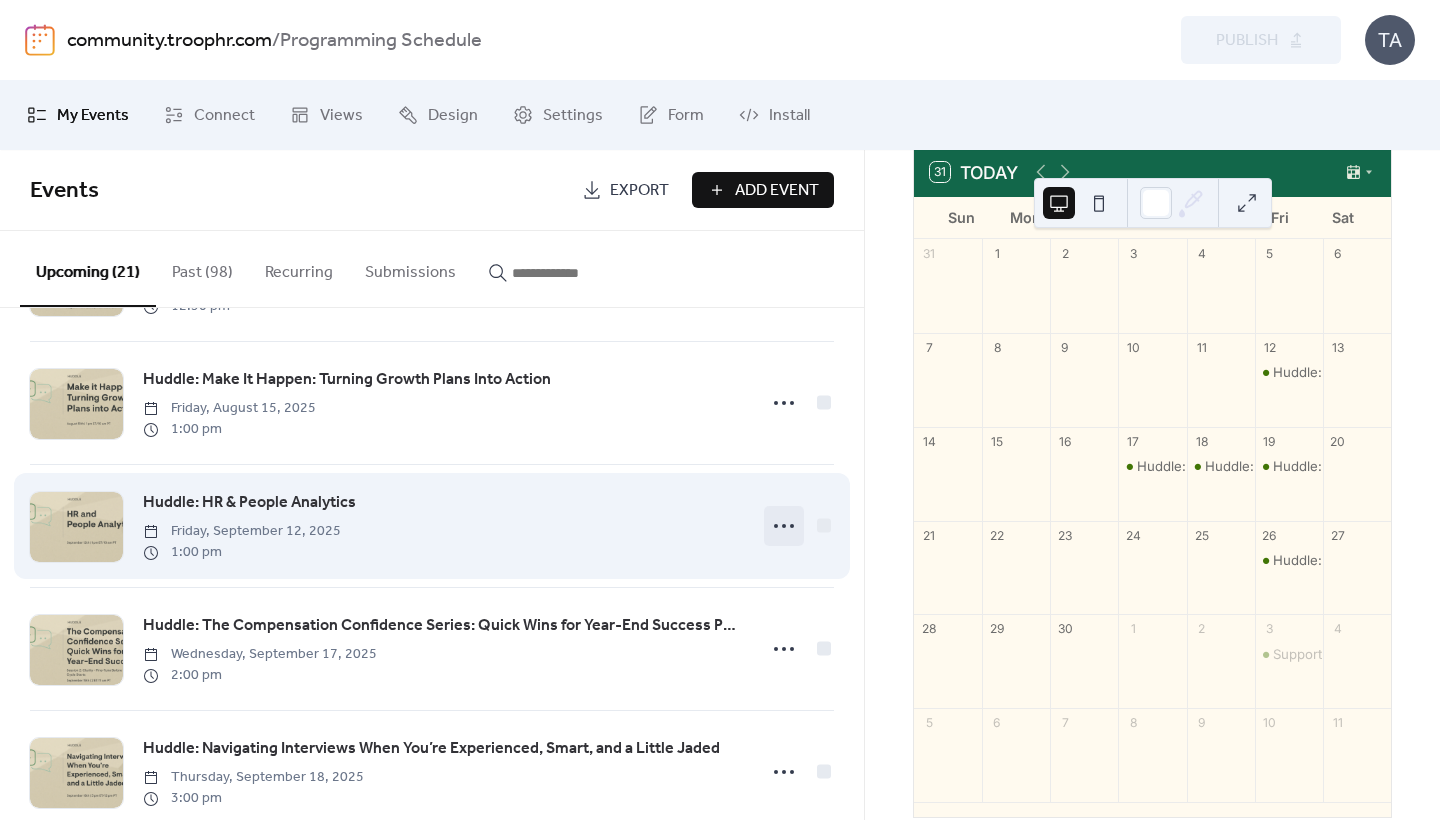 click 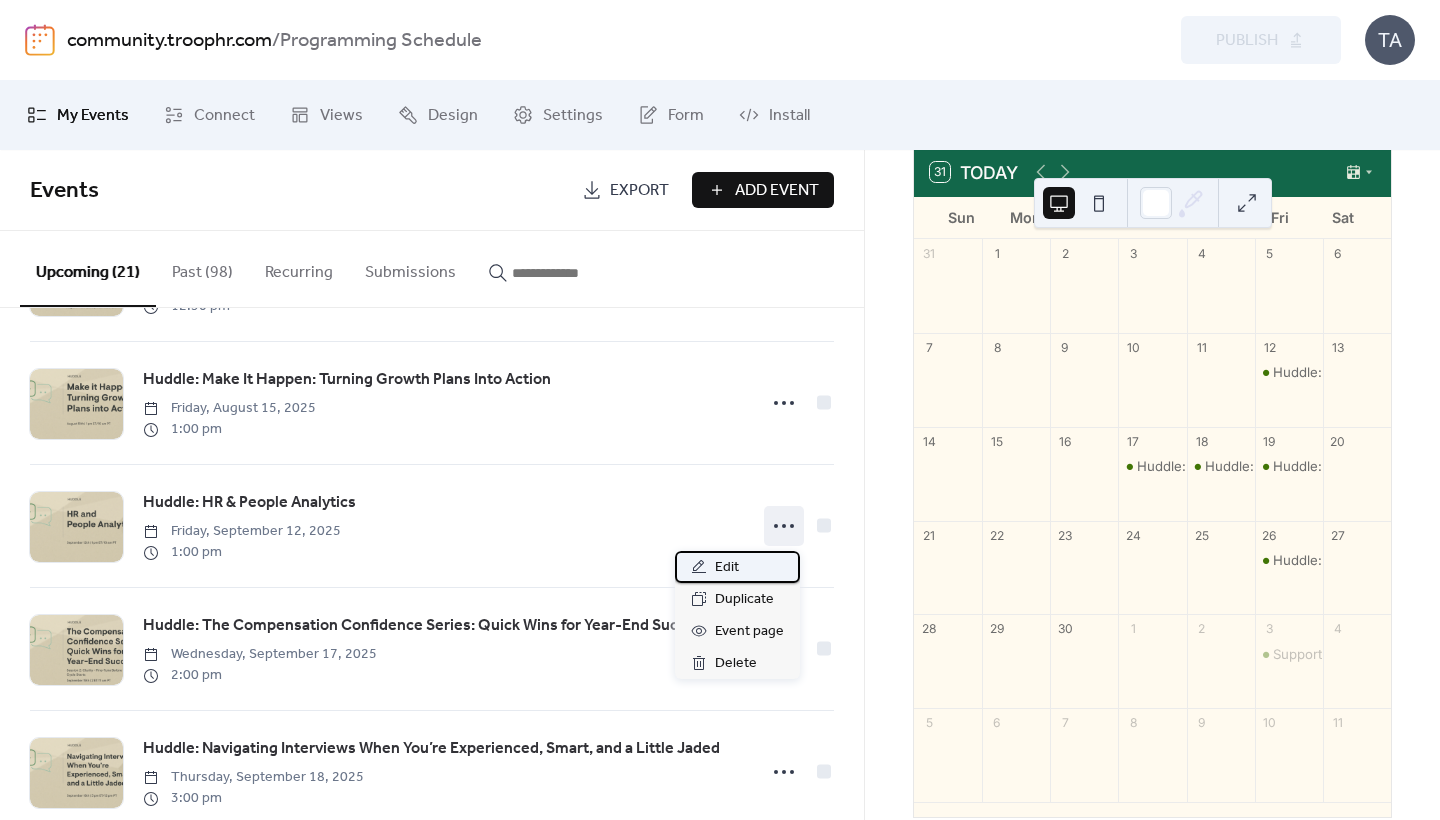 click on "Edit" at bounding box center [727, 568] 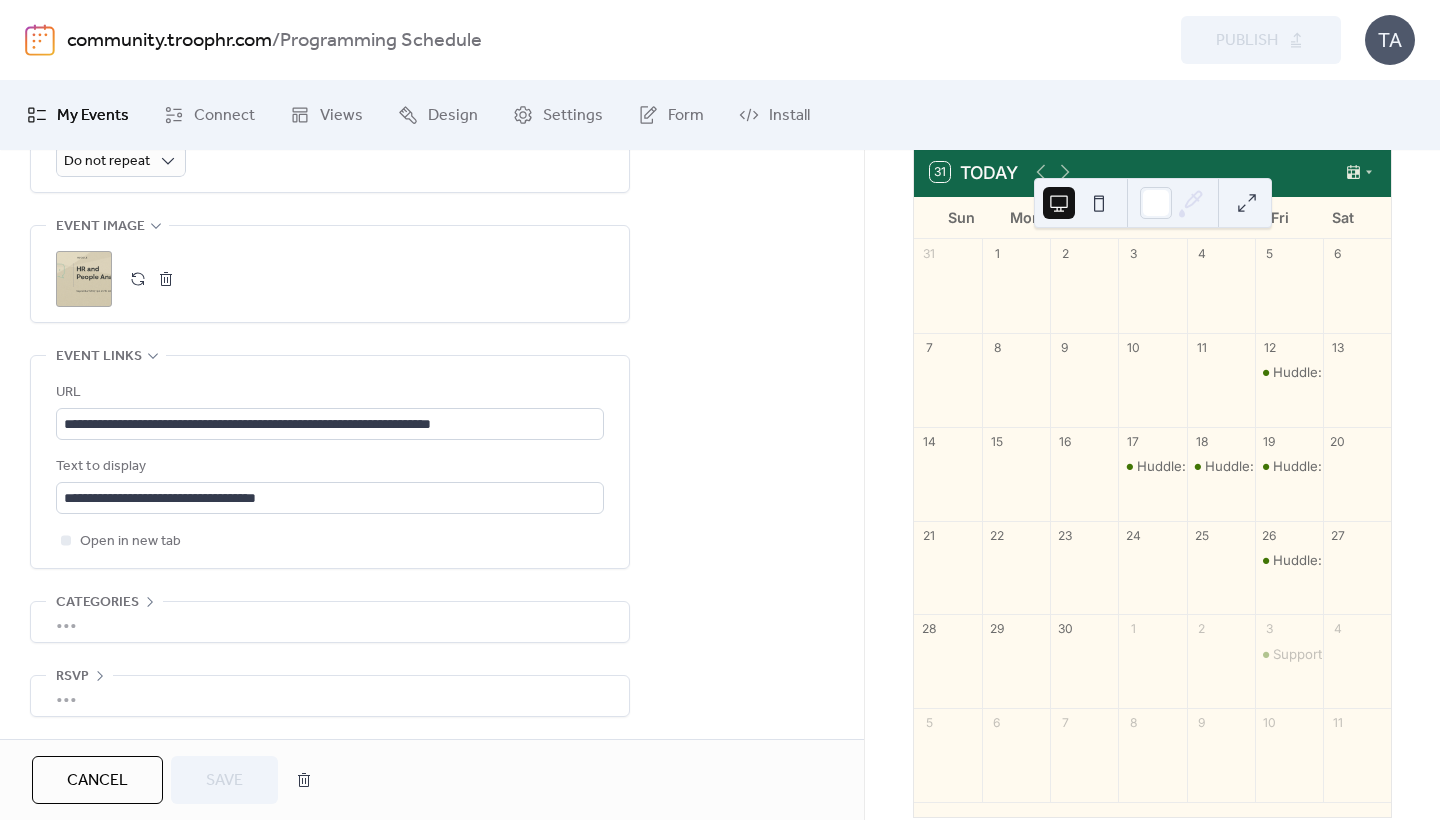 click on "•••" at bounding box center (330, 622) 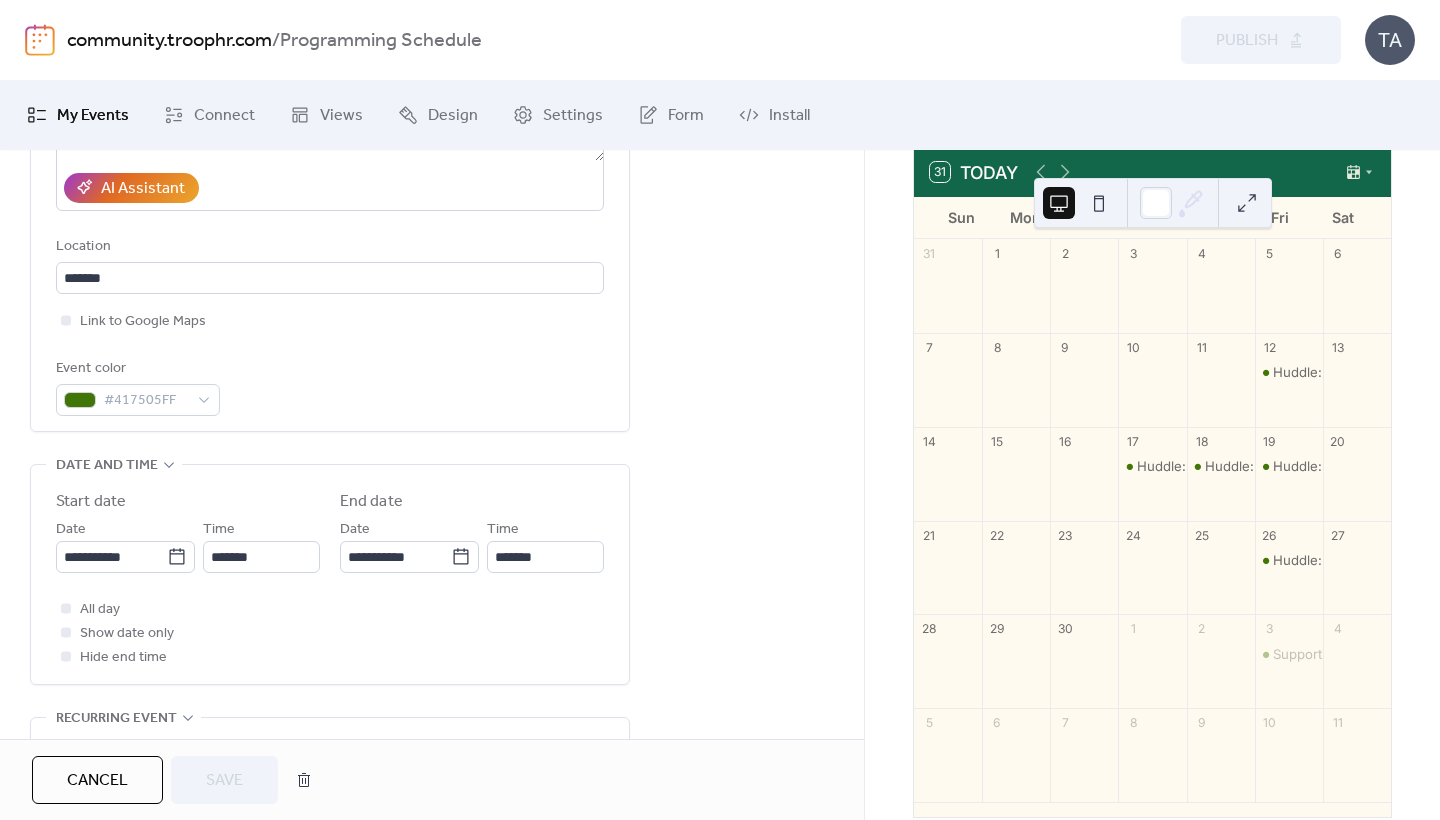 scroll, scrollTop: 376, scrollLeft: 0, axis: vertical 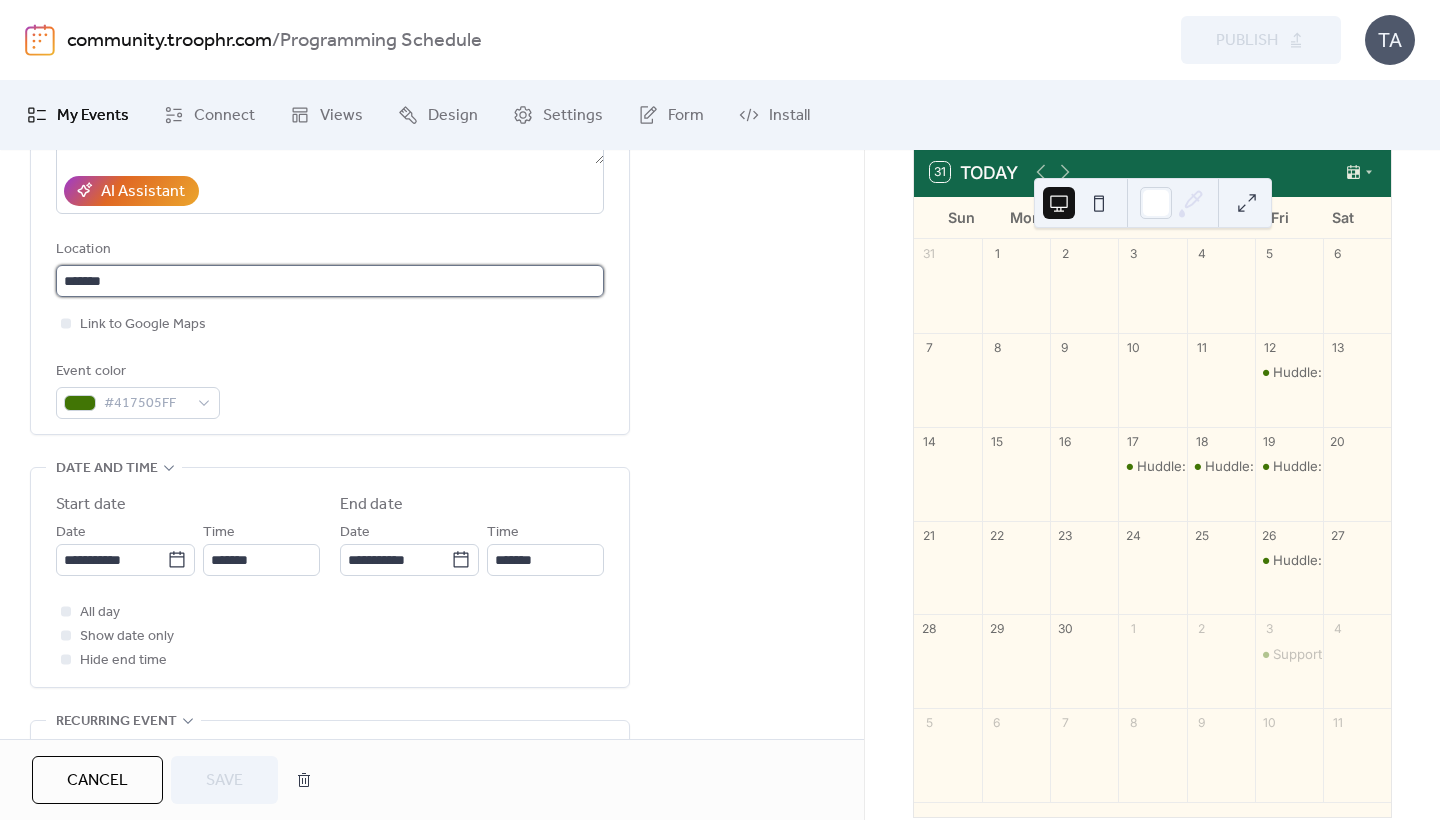 click on "*******" at bounding box center (330, 281) 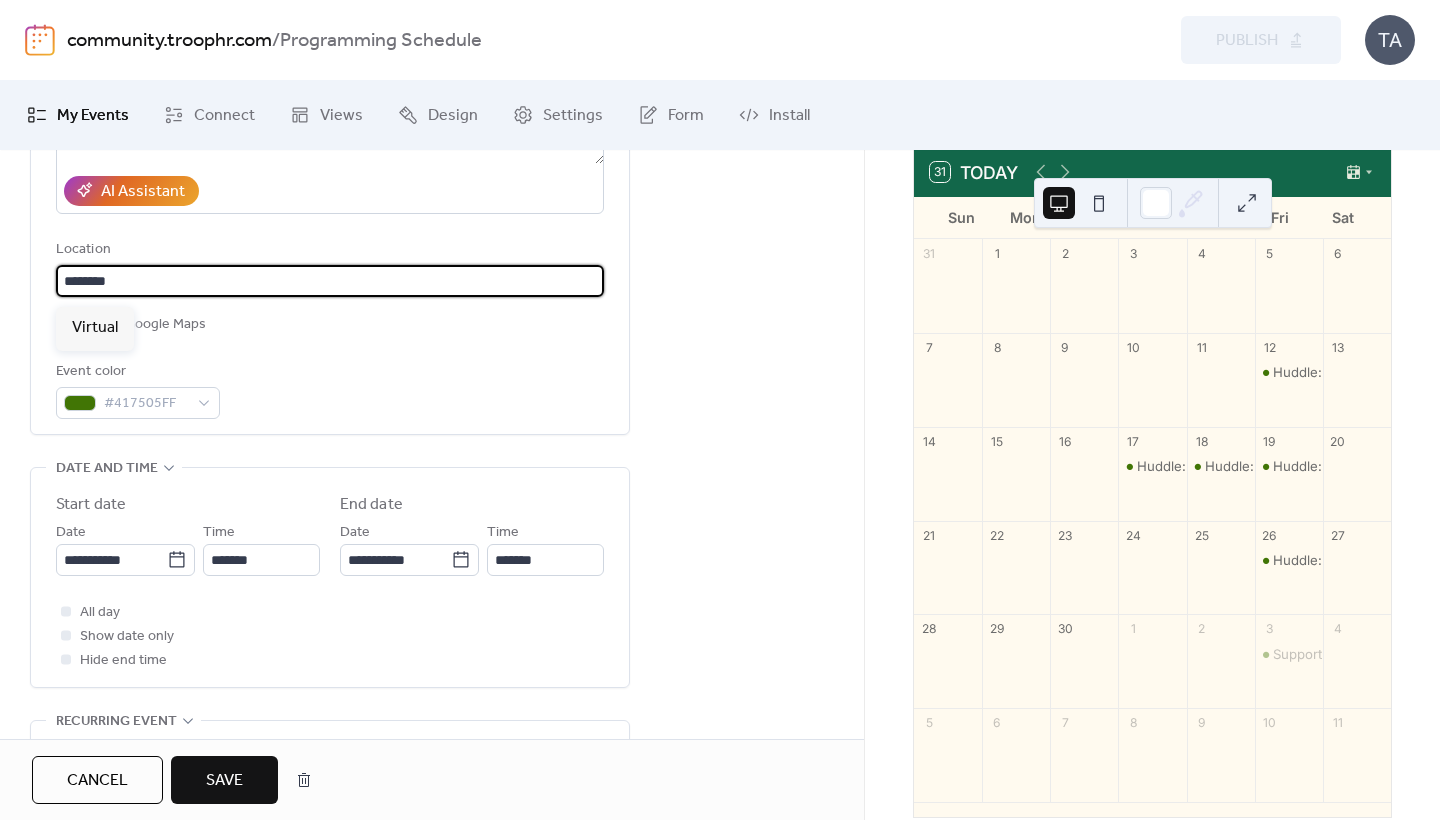 type on "*******" 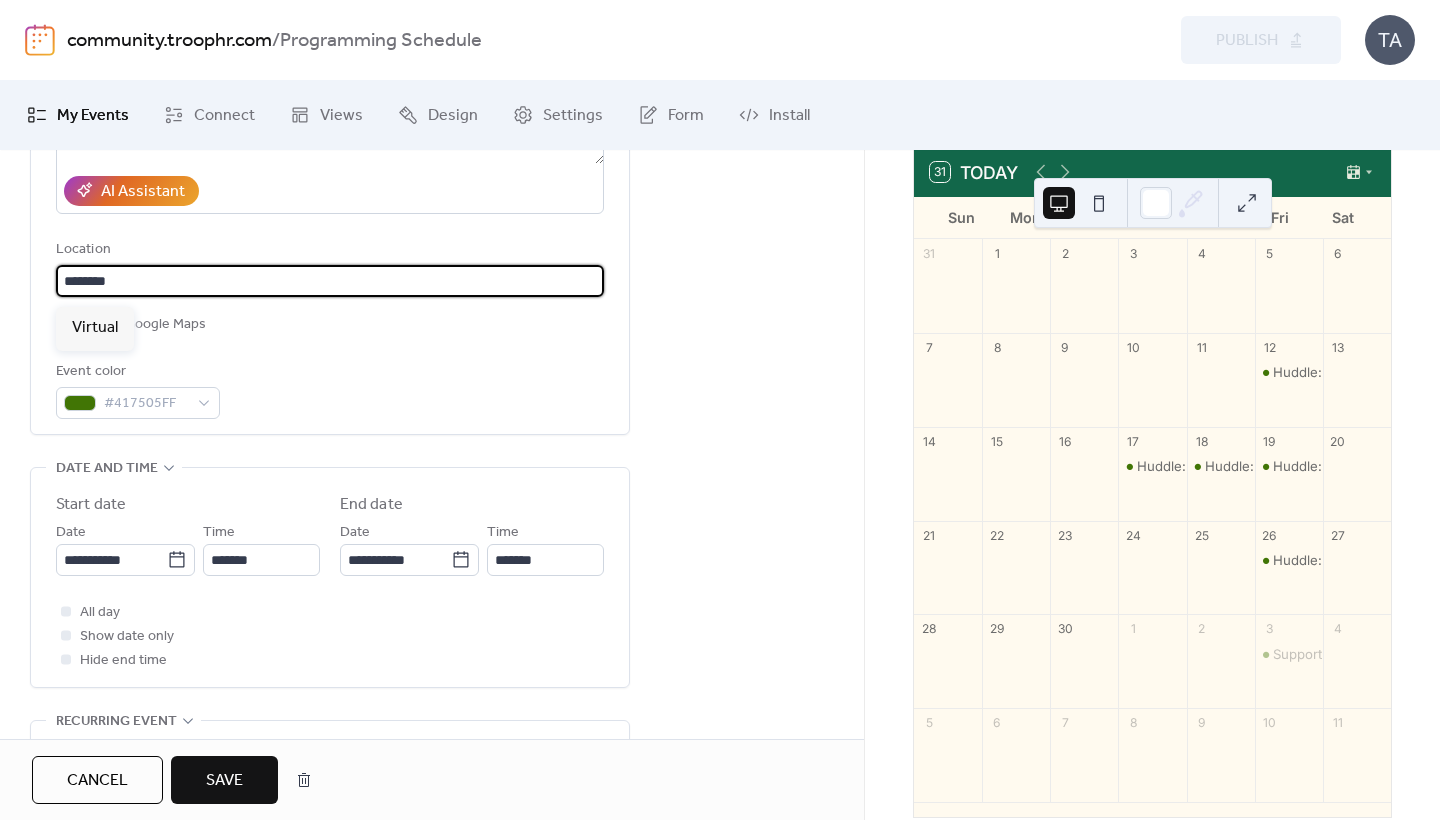 click on "Save" at bounding box center (224, 781) 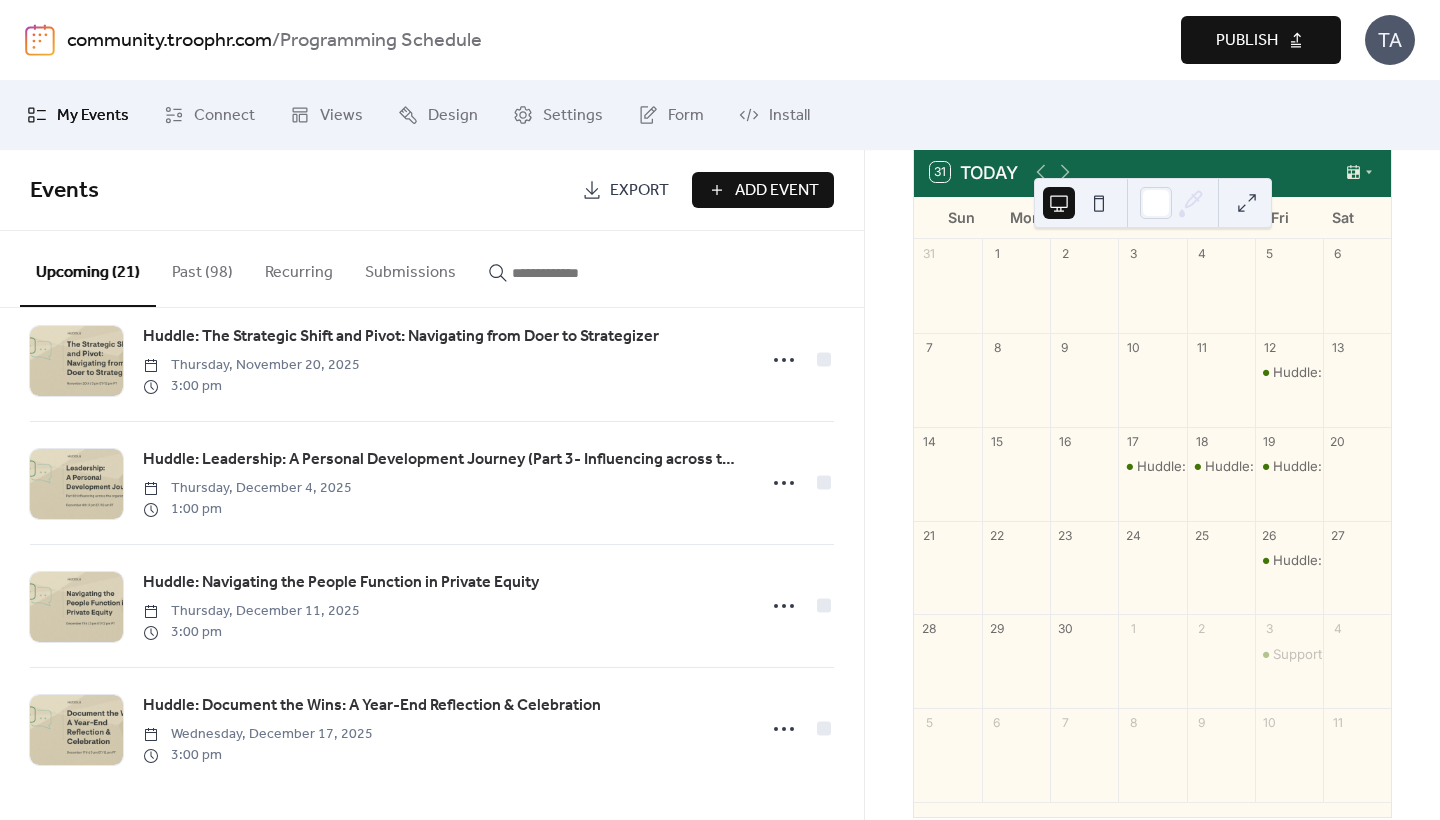scroll, scrollTop: 2131, scrollLeft: 0, axis: vertical 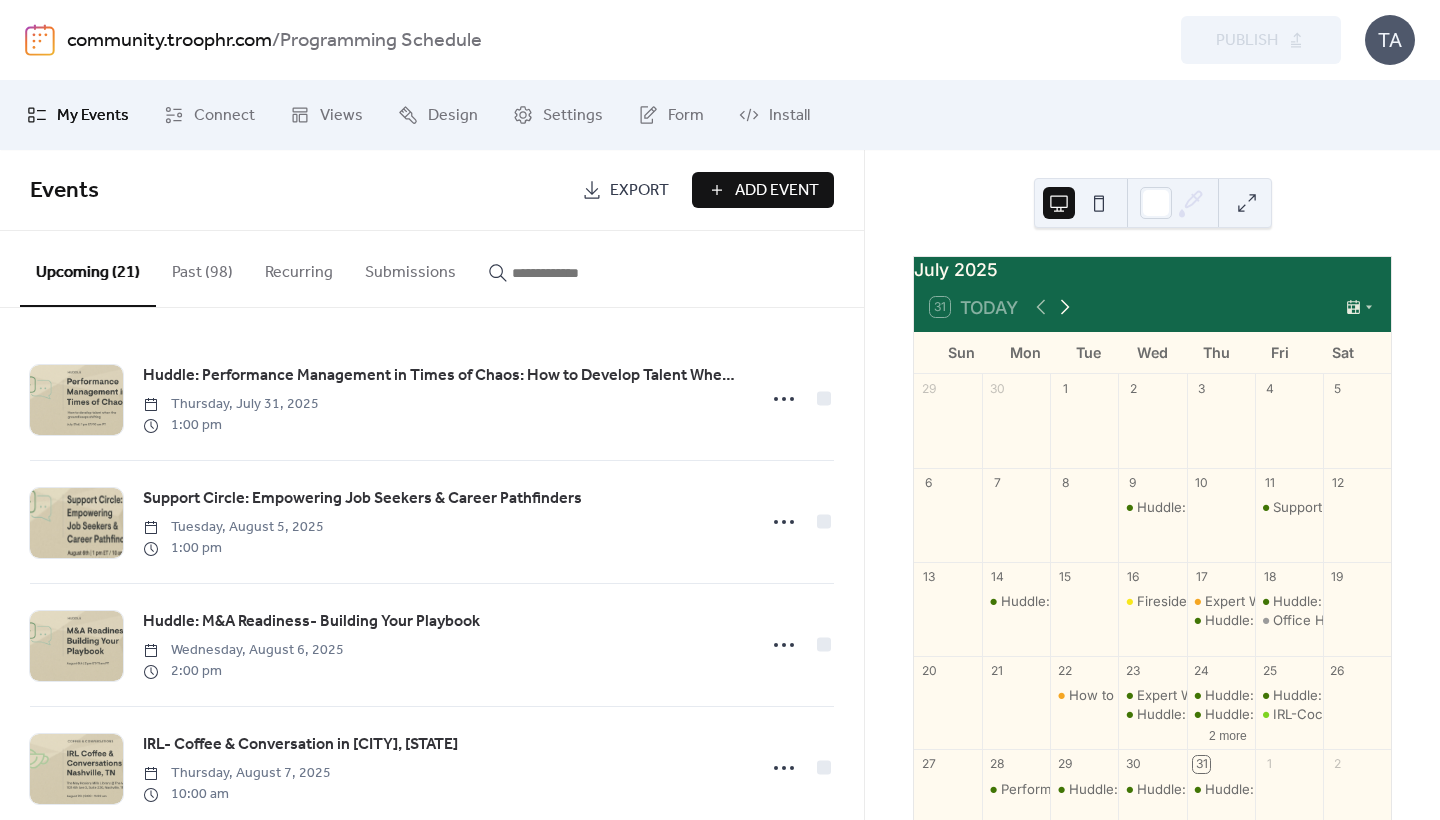 click 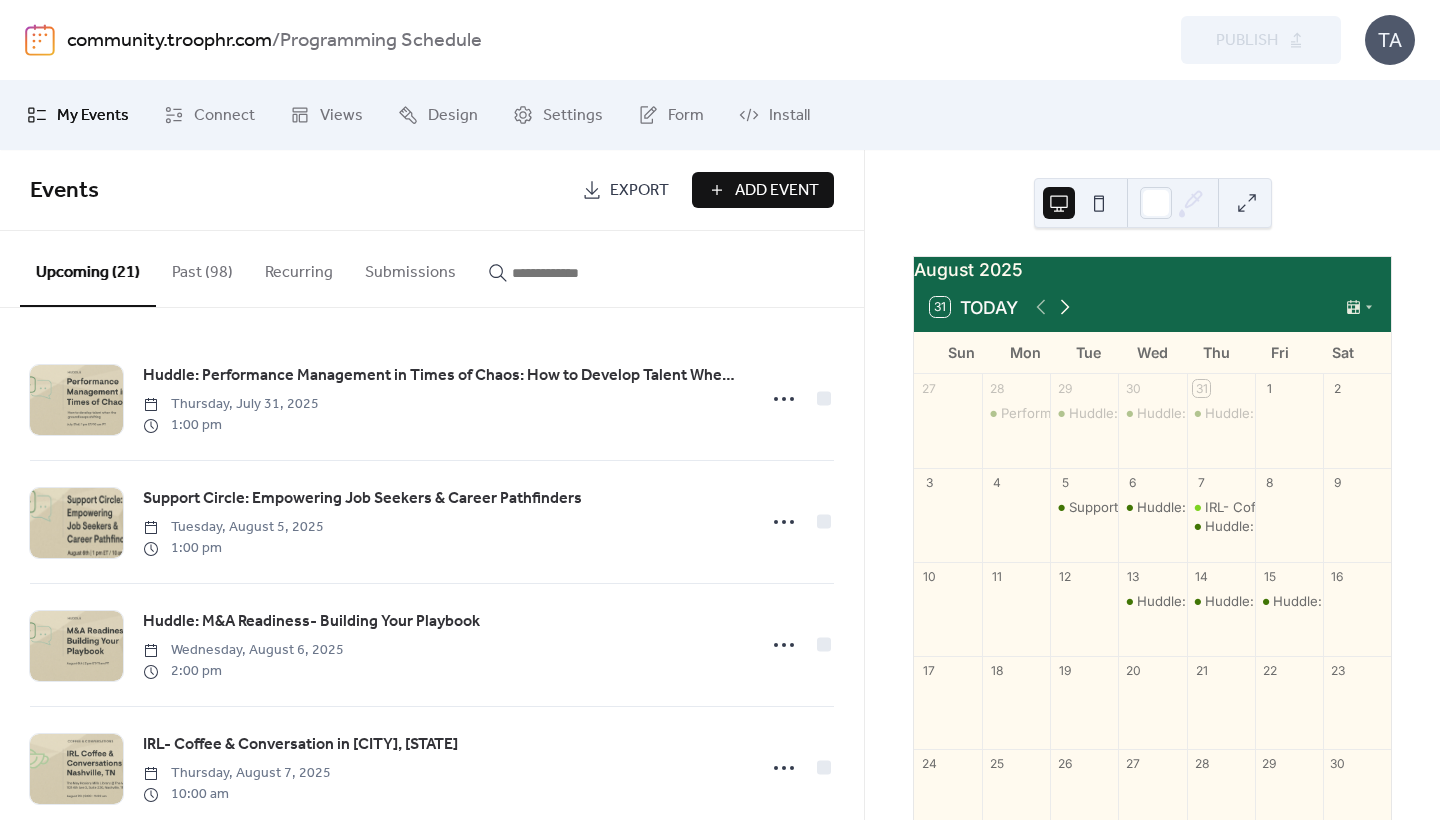 click 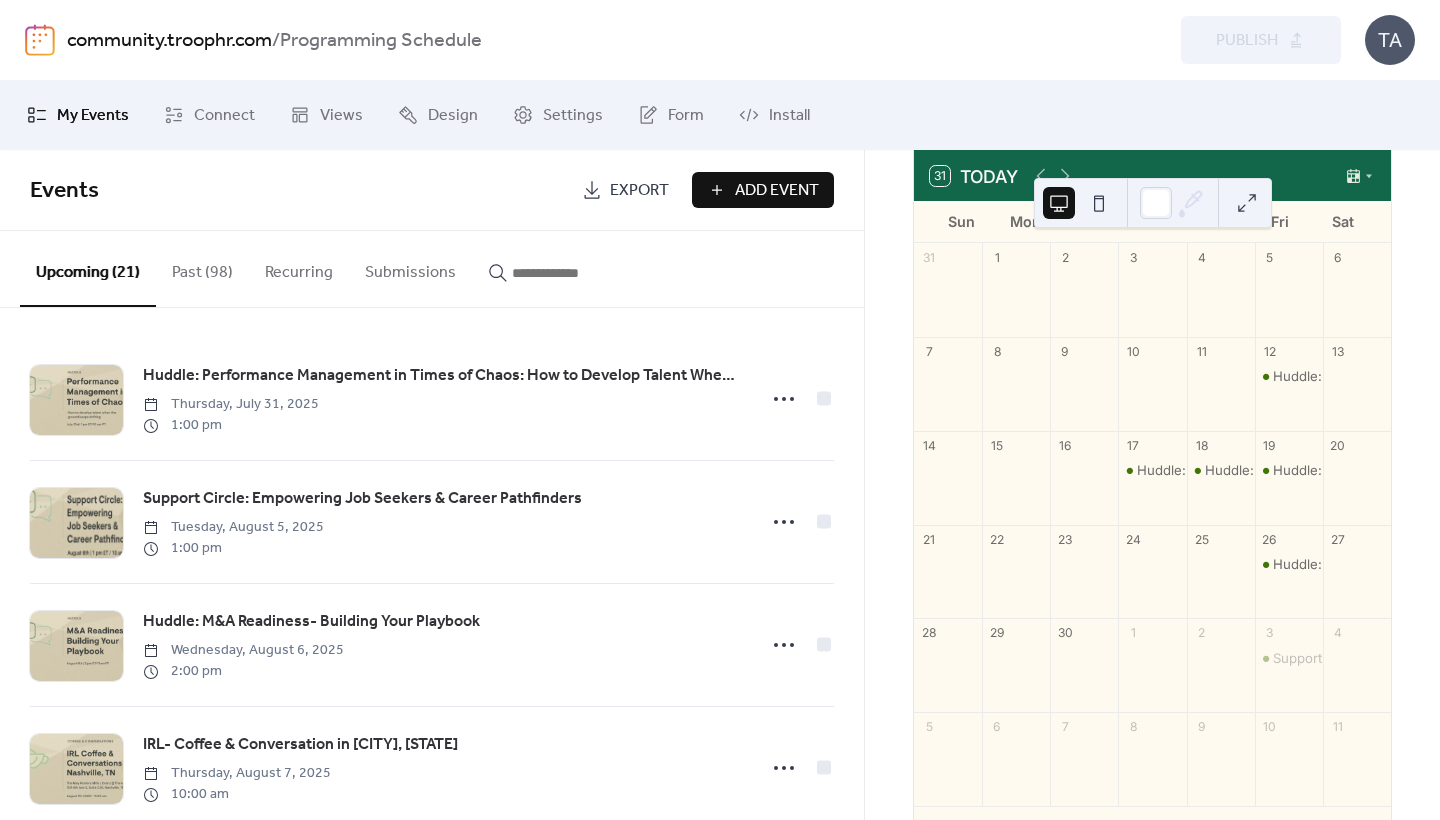 scroll, scrollTop: 130, scrollLeft: 0, axis: vertical 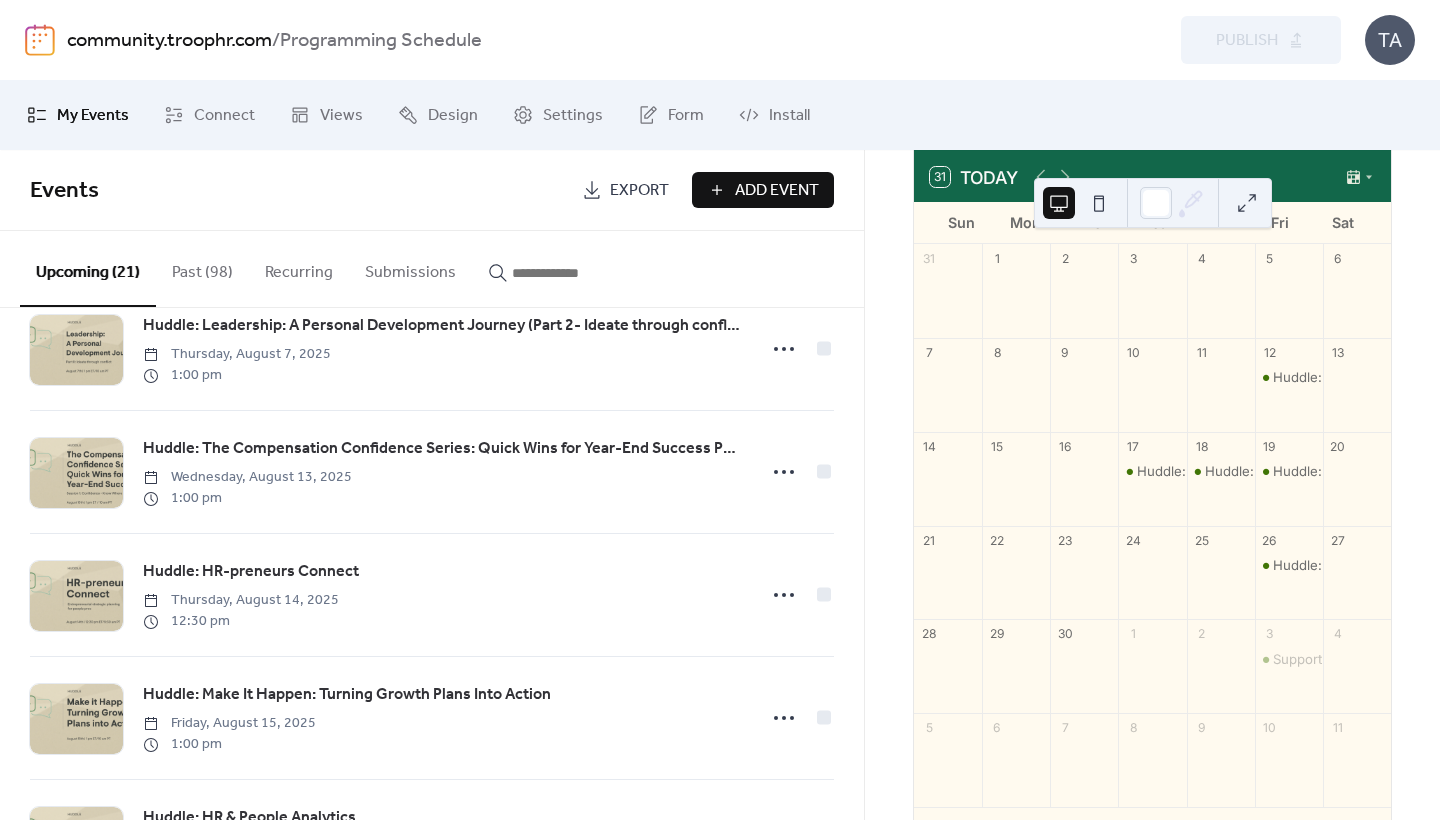 click on "Add Event" at bounding box center (777, 191) 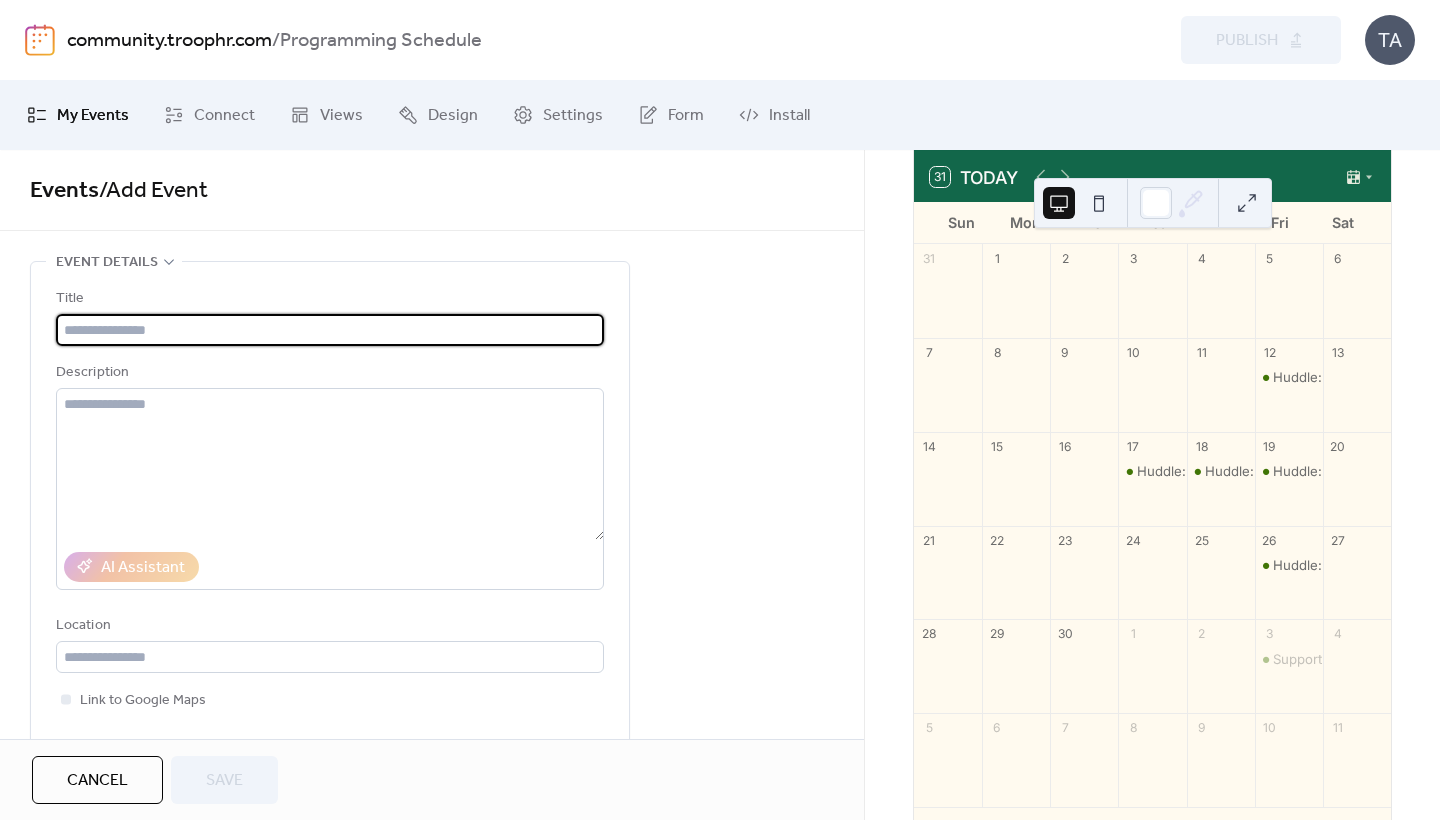 paste on "**********" 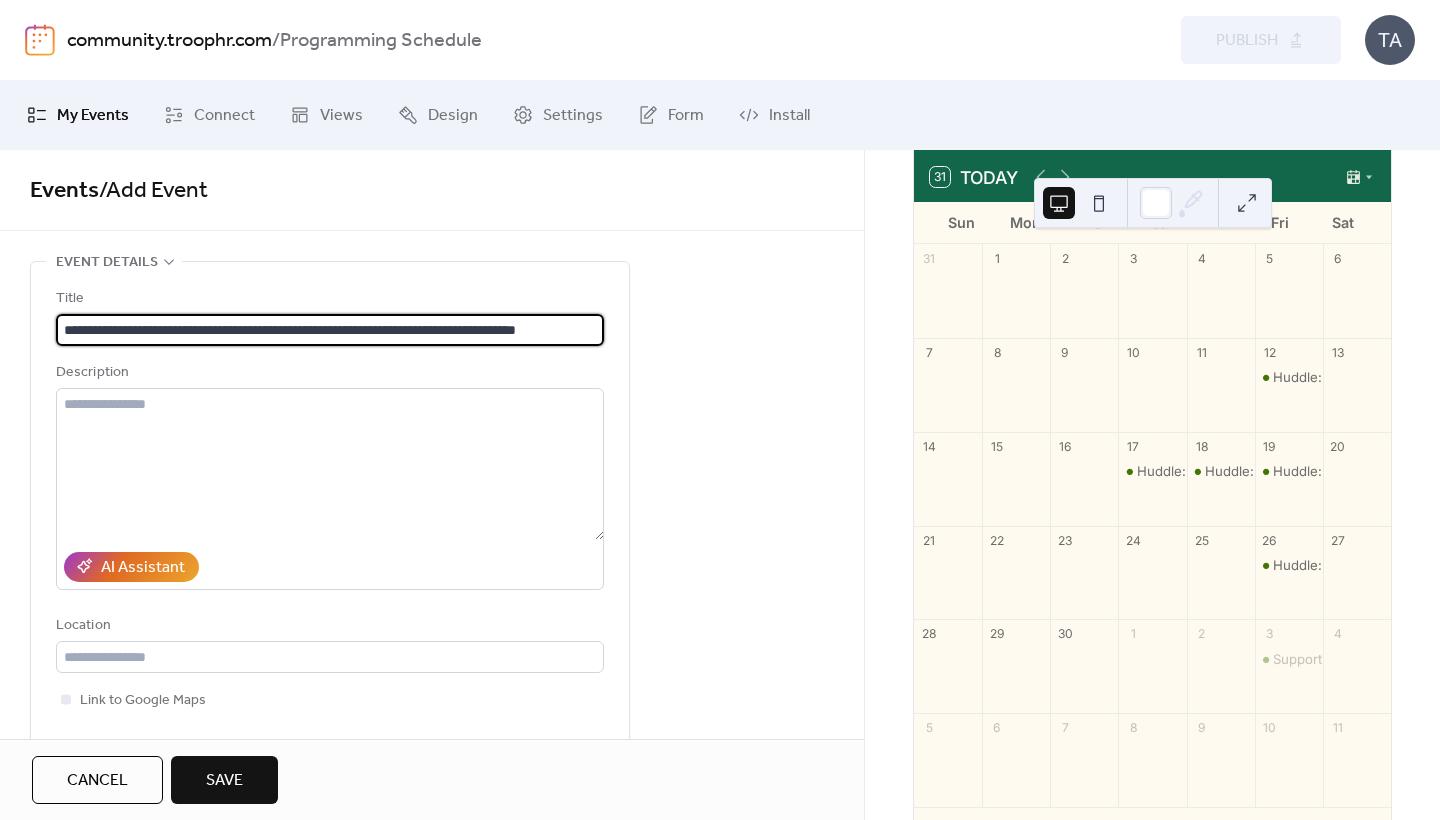 click on "**********" at bounding box center (330, 330) 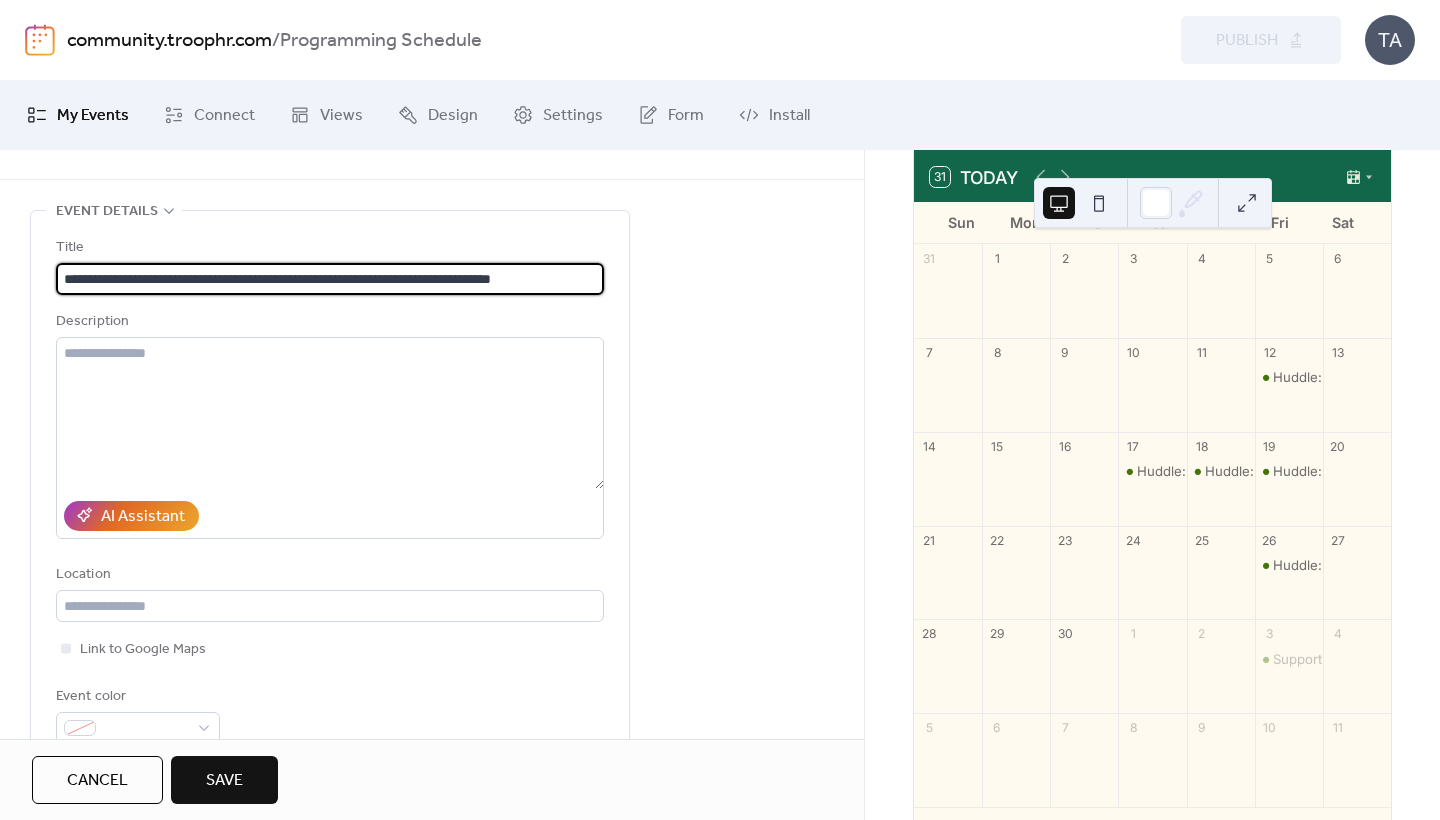 scroll, scrollTop: 55, scrollLeft: 0, axis: vertical 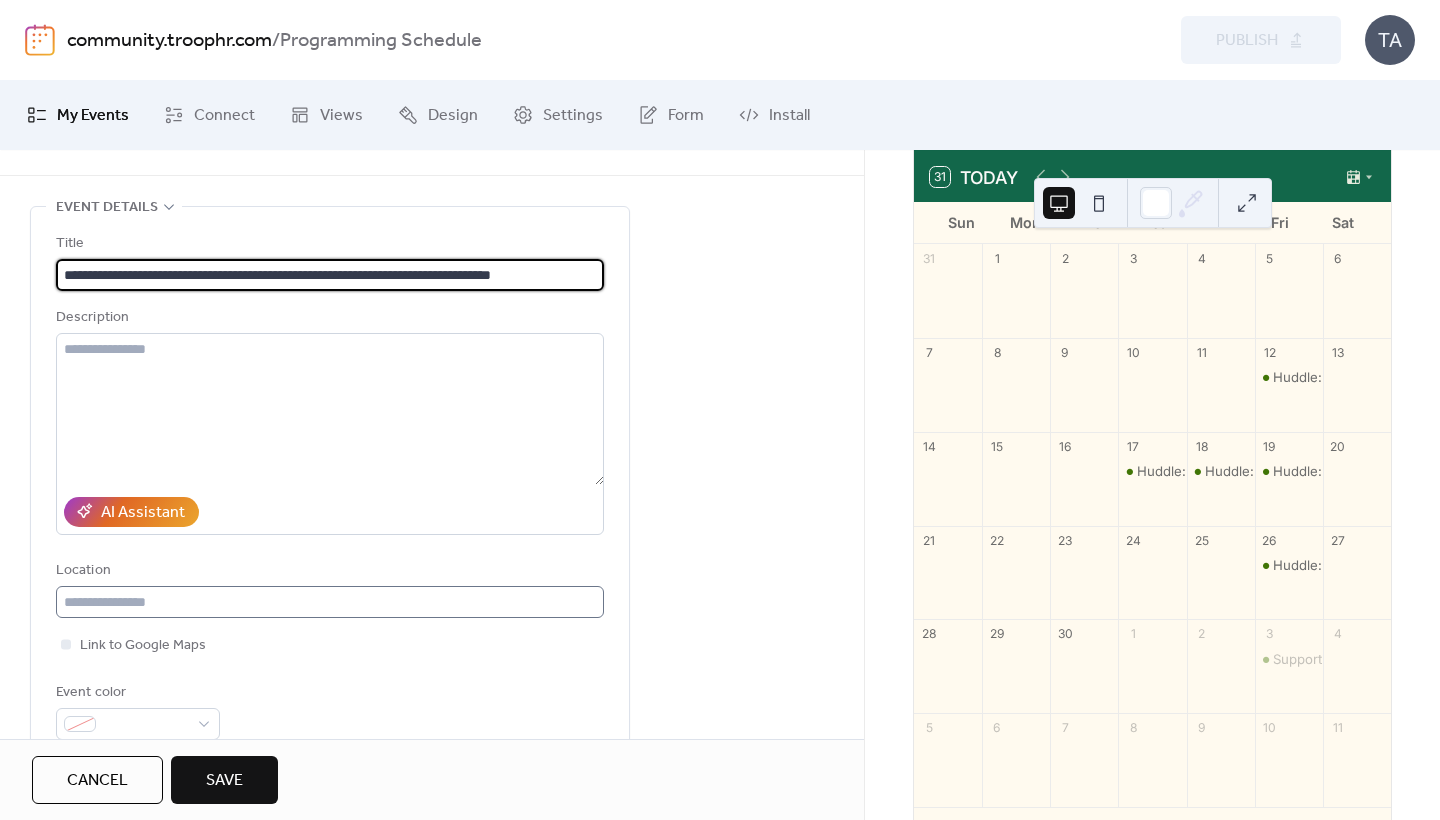 type on "**********" 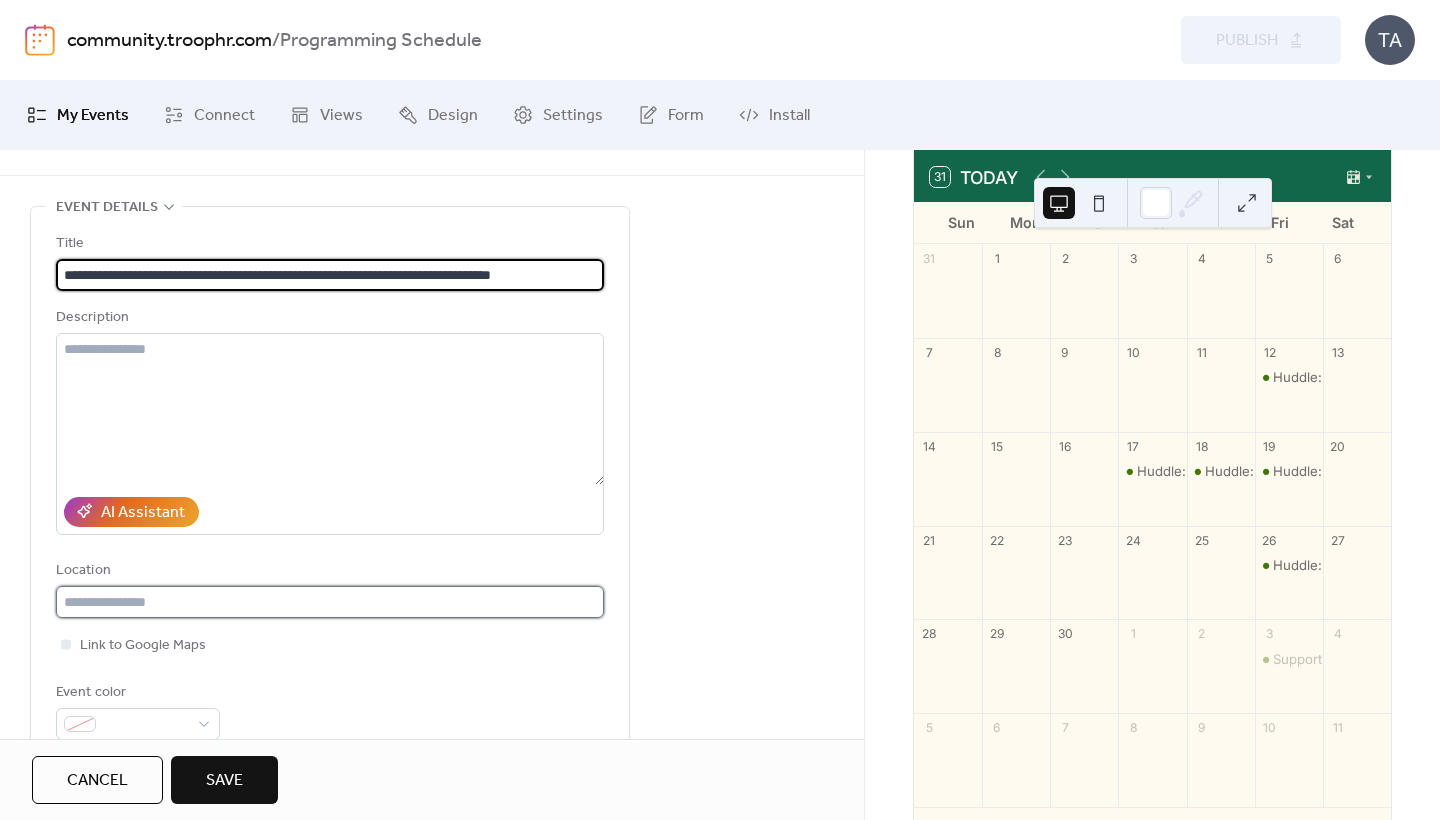 click at bounding box center (330, 602) 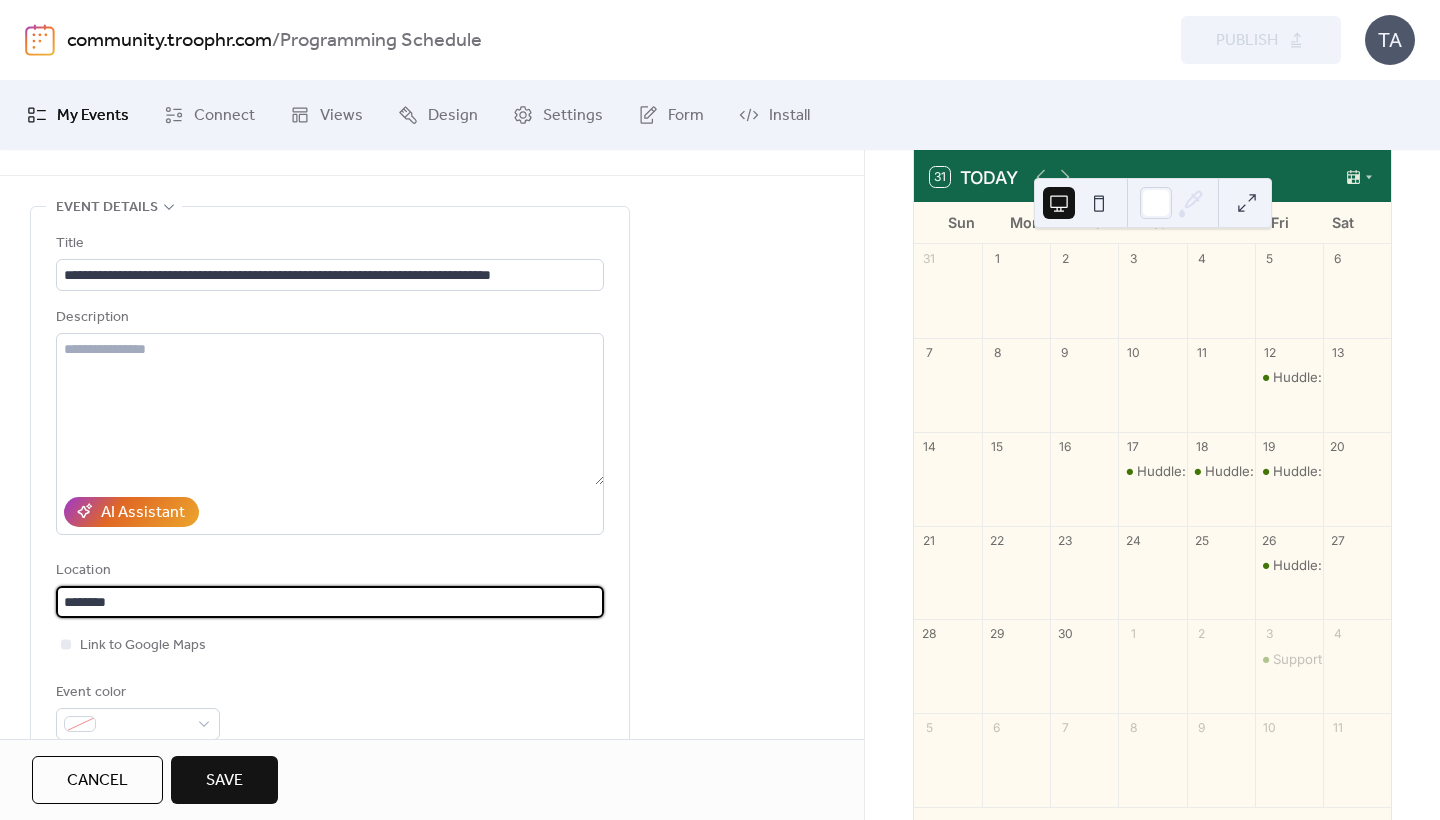 click on "*******" at bounding box center [330, 602] 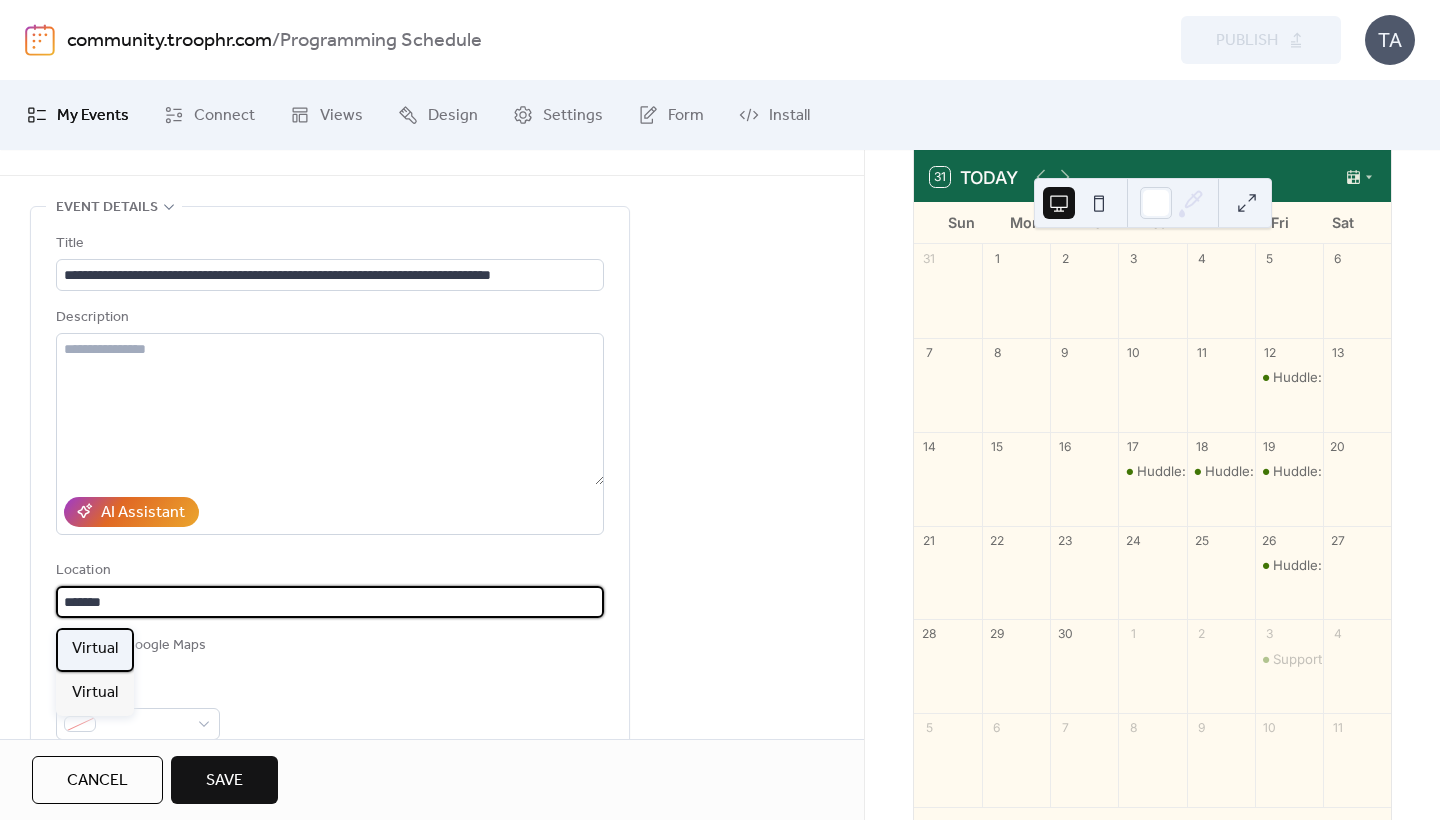 click on "Virtual" at bounding box center (95, 650) 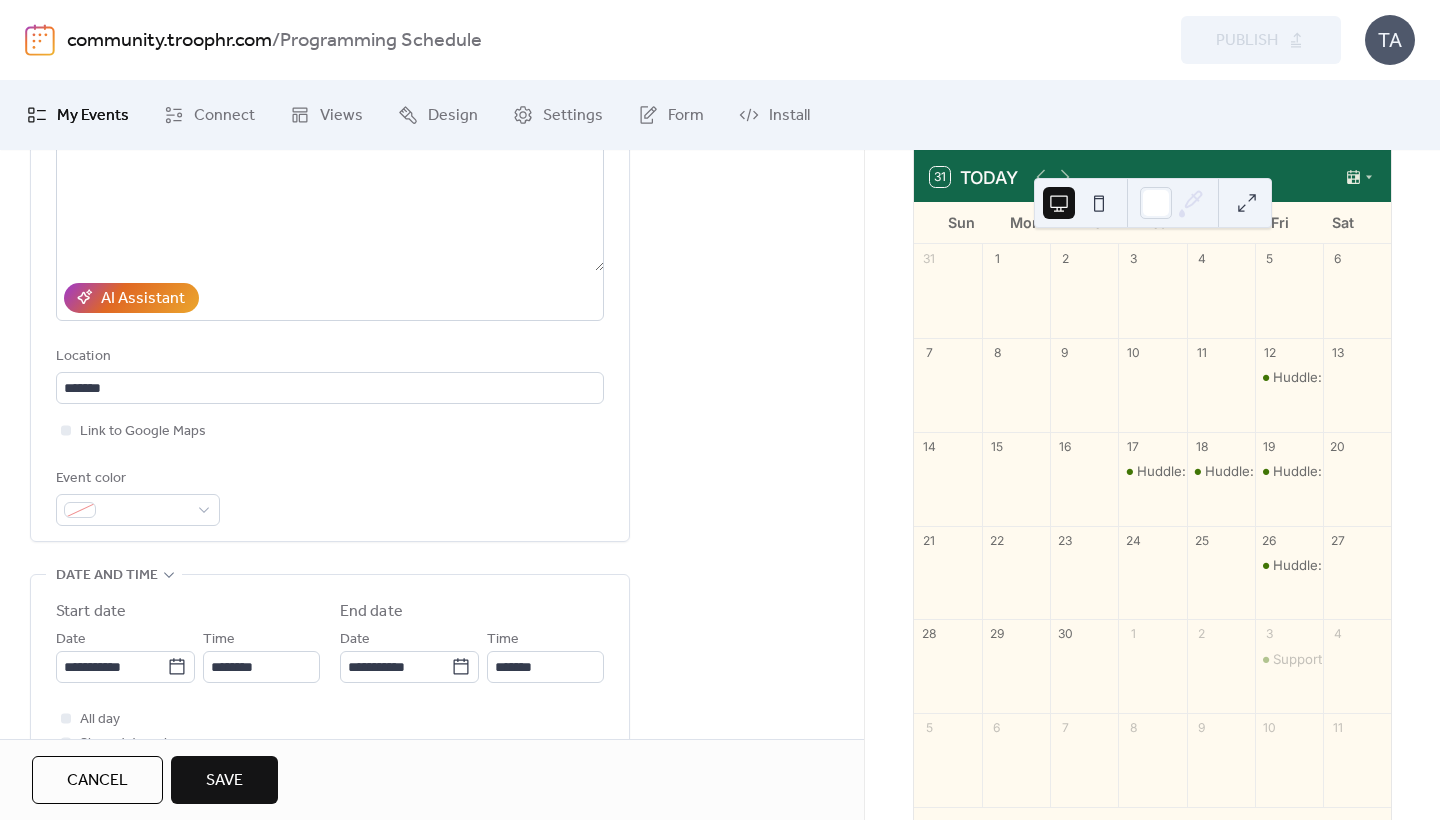 scroll, scrollTop: 270, scrollLeft: 0, axis: vertical 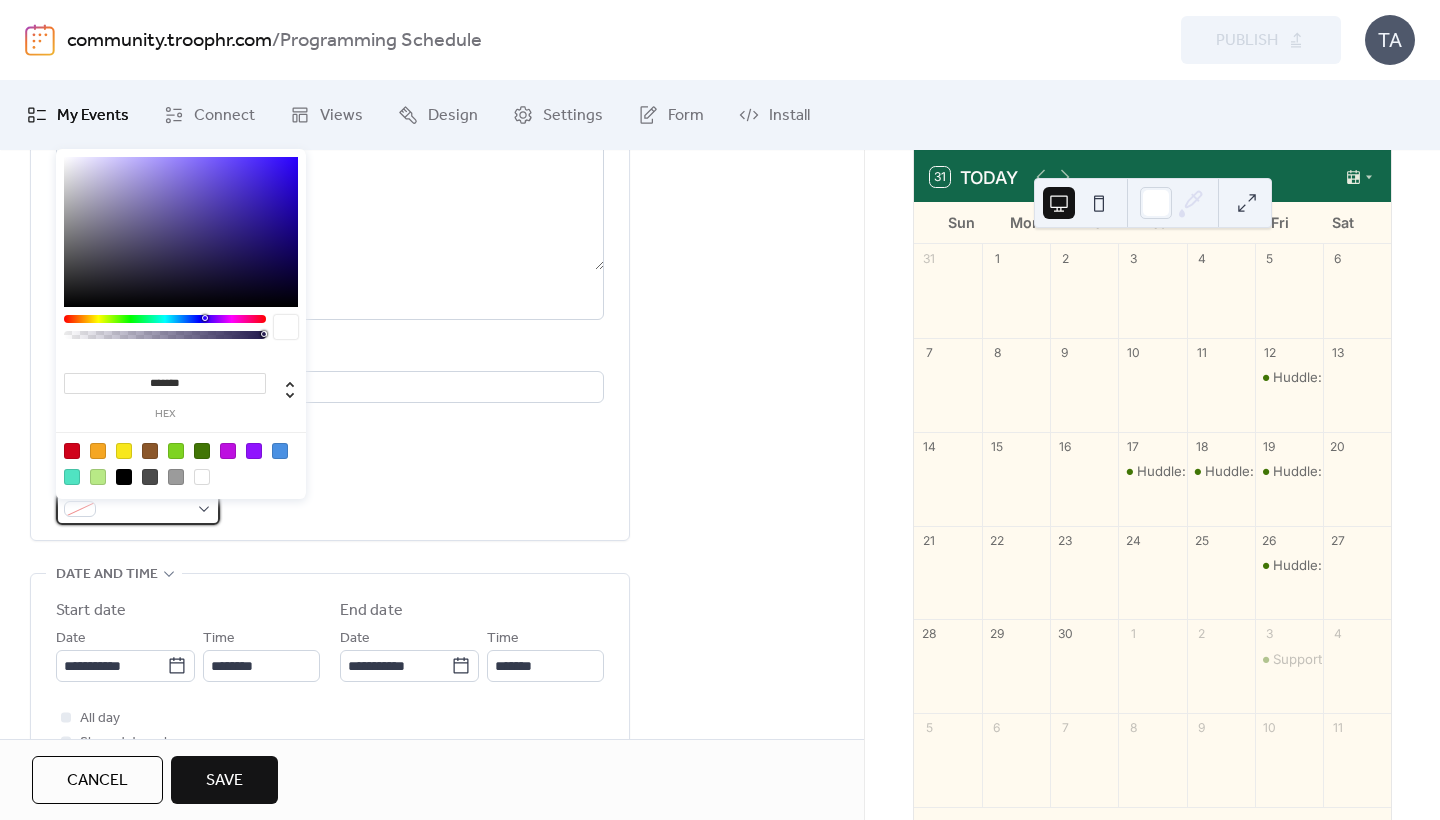 click at bounding box center (138, 509) 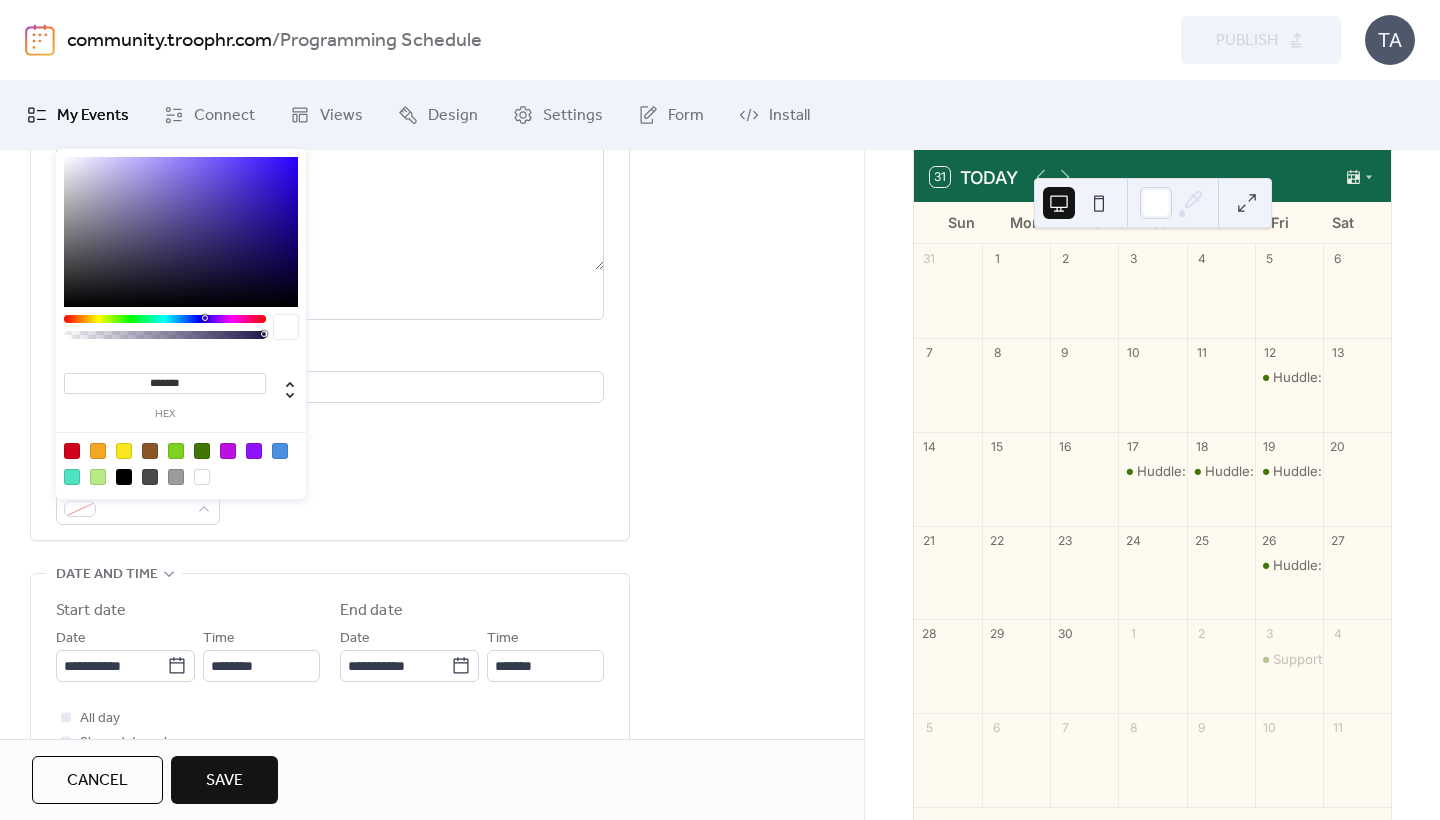 click at bounding box center [124, 451] 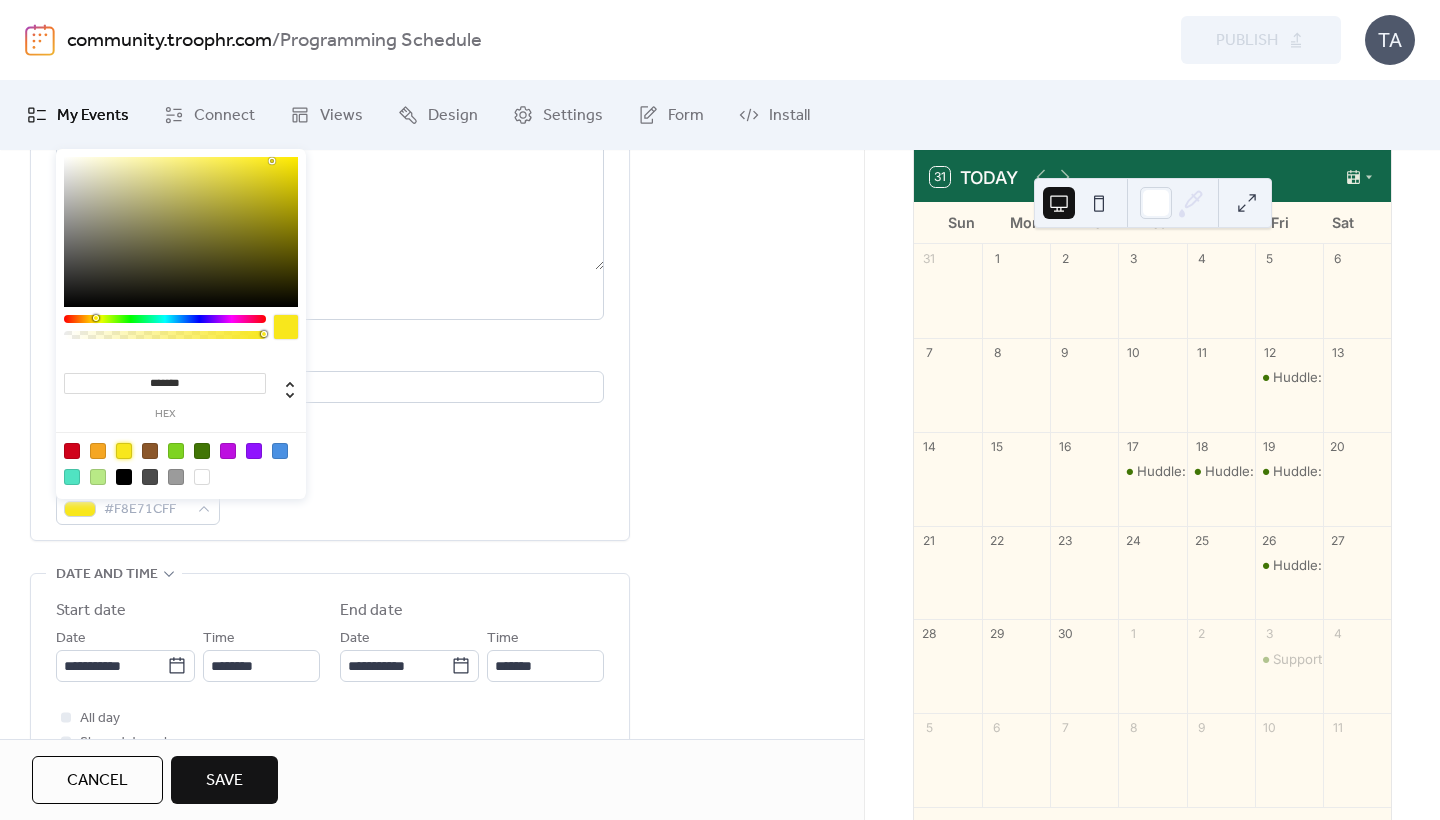 click on "Event color #F8E71CFF" at bounding box center [330, 495] 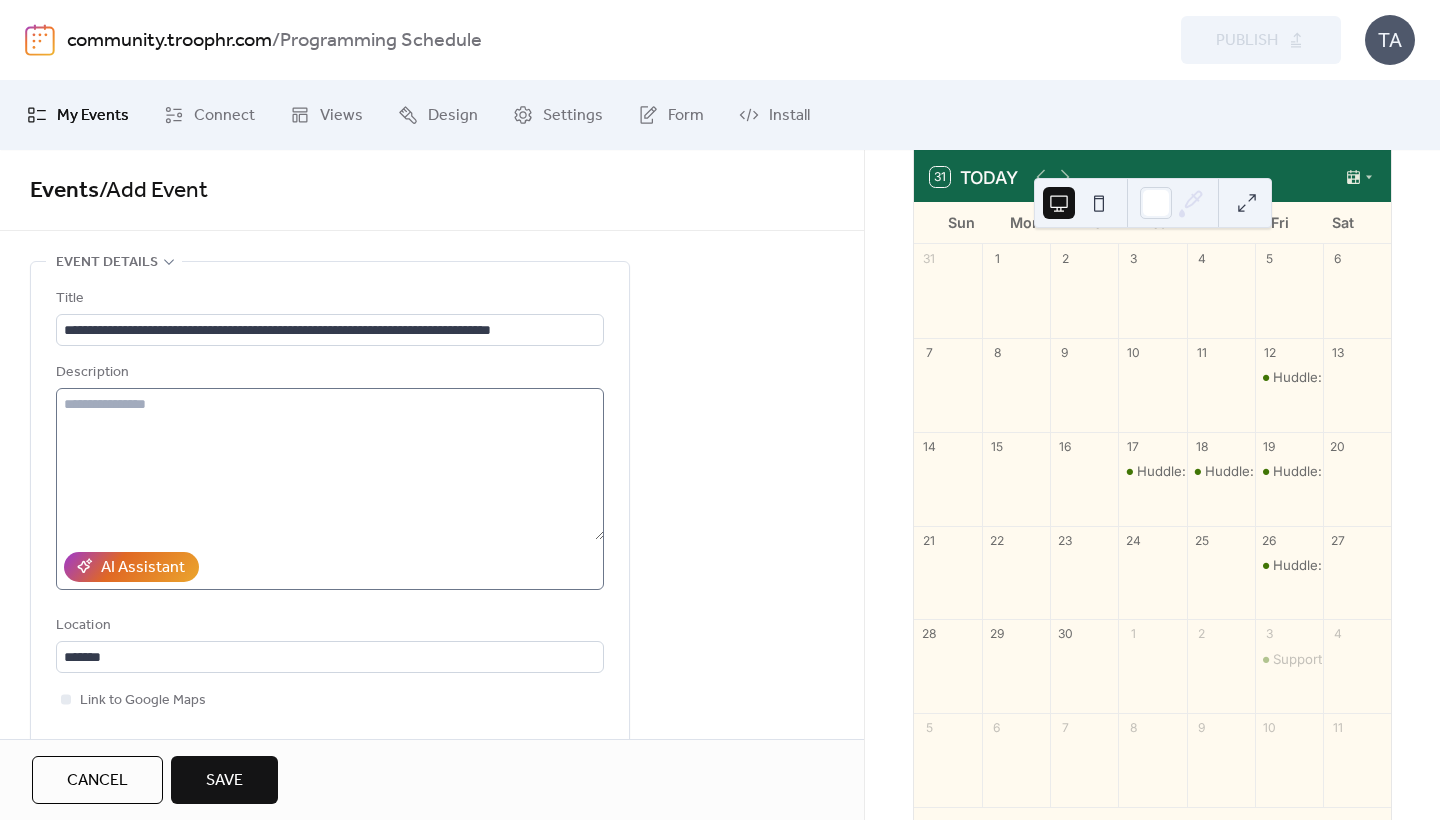 scroll, scrollTop: 95, scrollLeft: 0, axis: vertical 